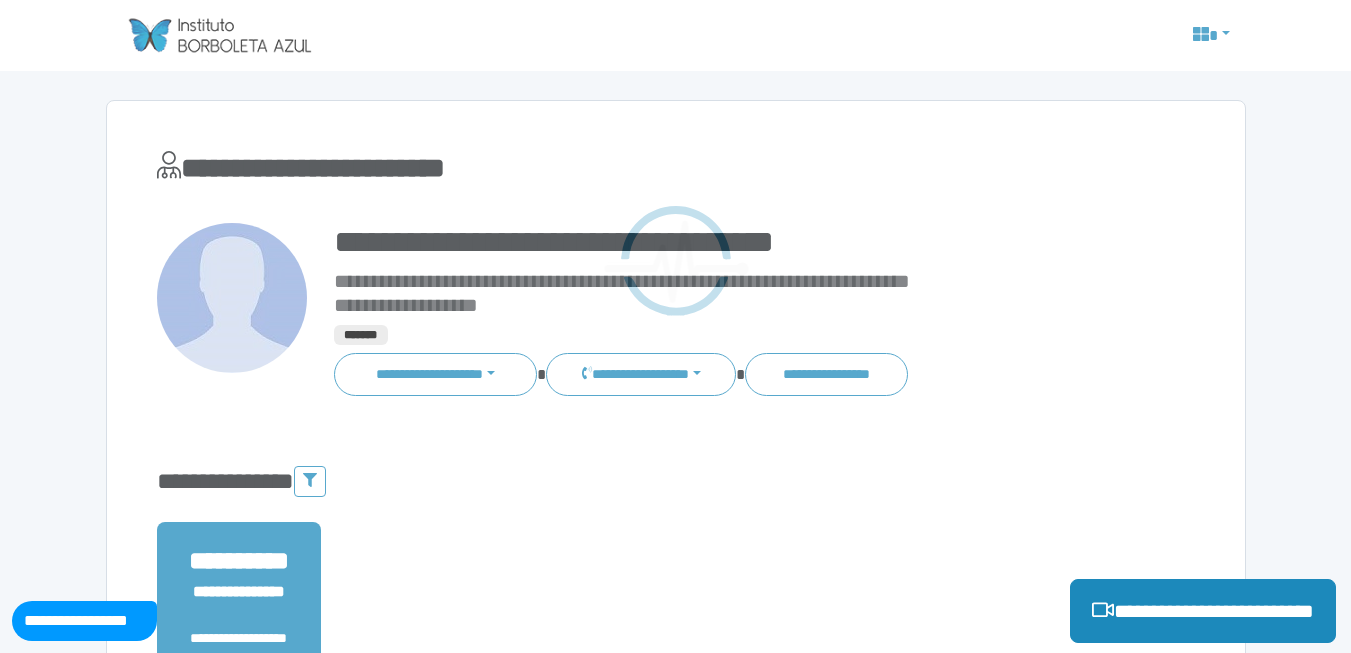 scroll, scrollTop: 0, scrollLeft: 0, axis: both 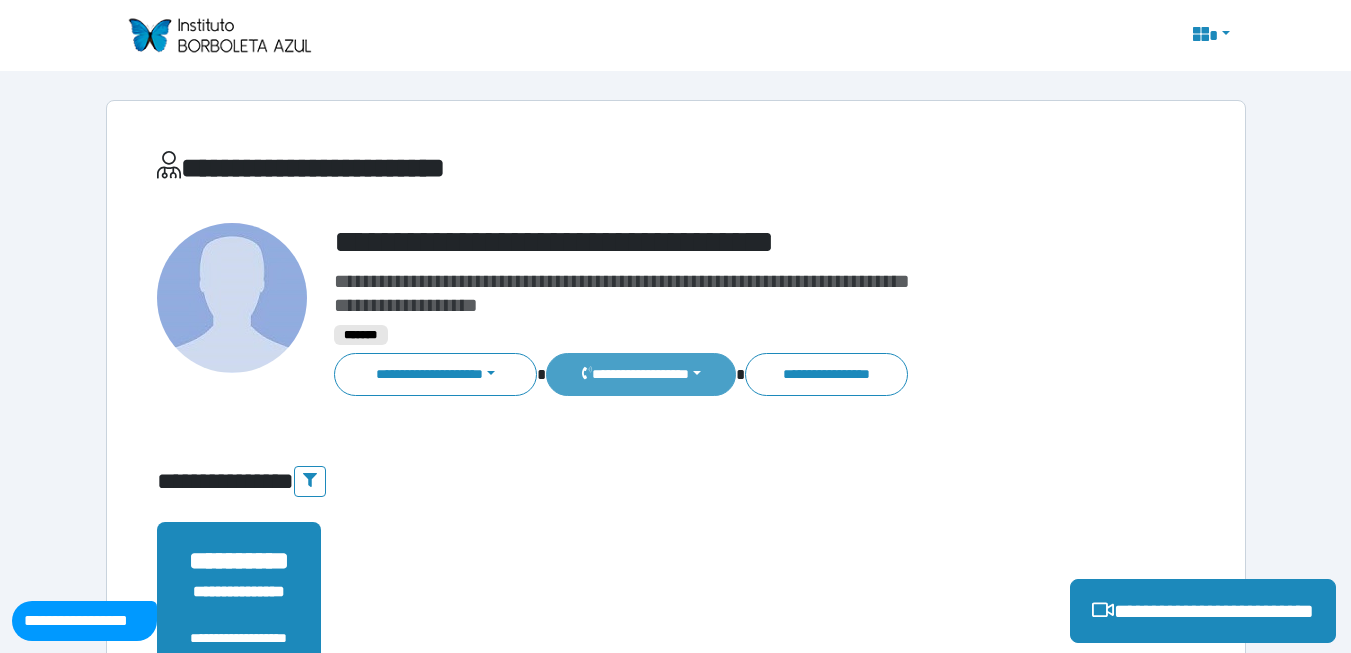 click on "**********" at bounding box center (640, 374) 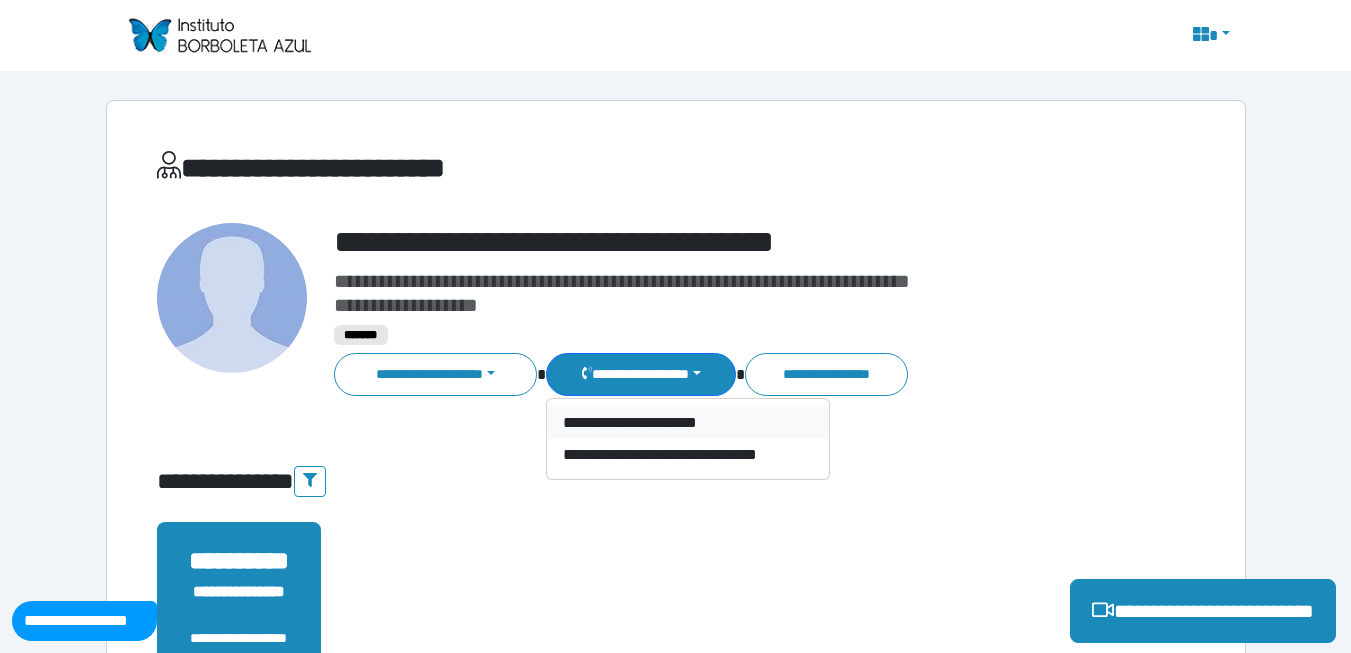 click on "**********" at bounding box center (688, 423) 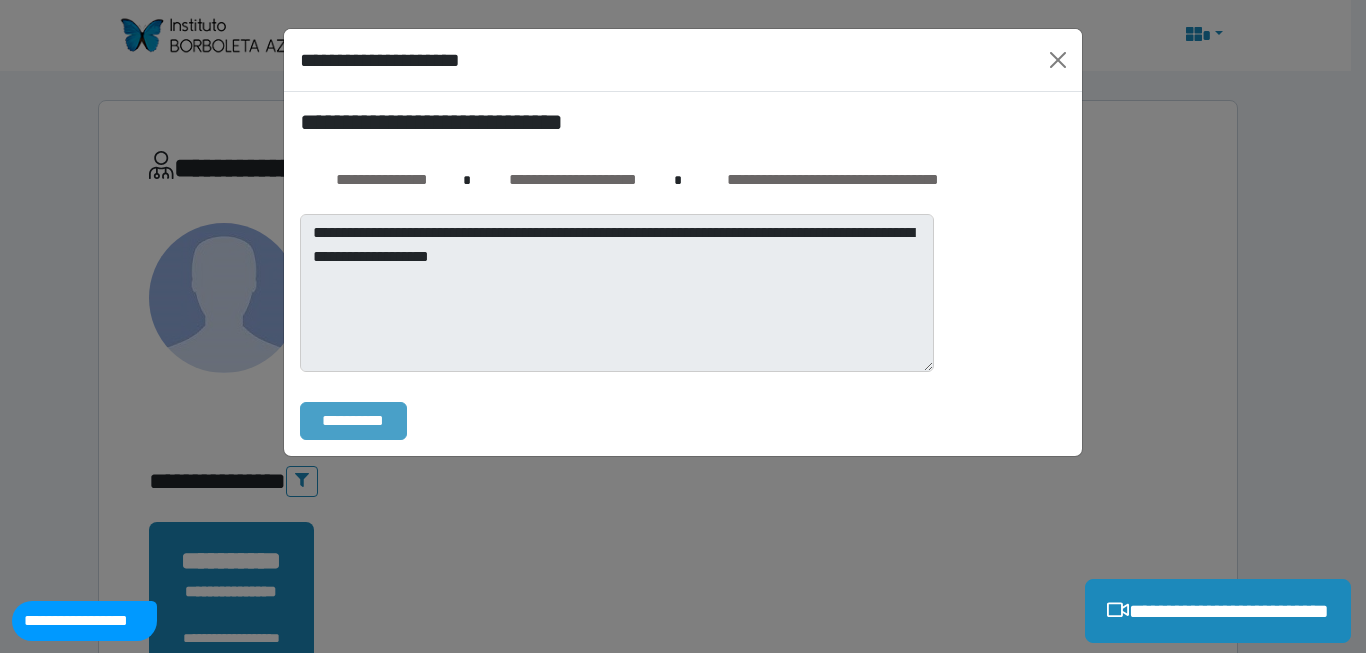 click on "**********" at bounding box center (353, 421) 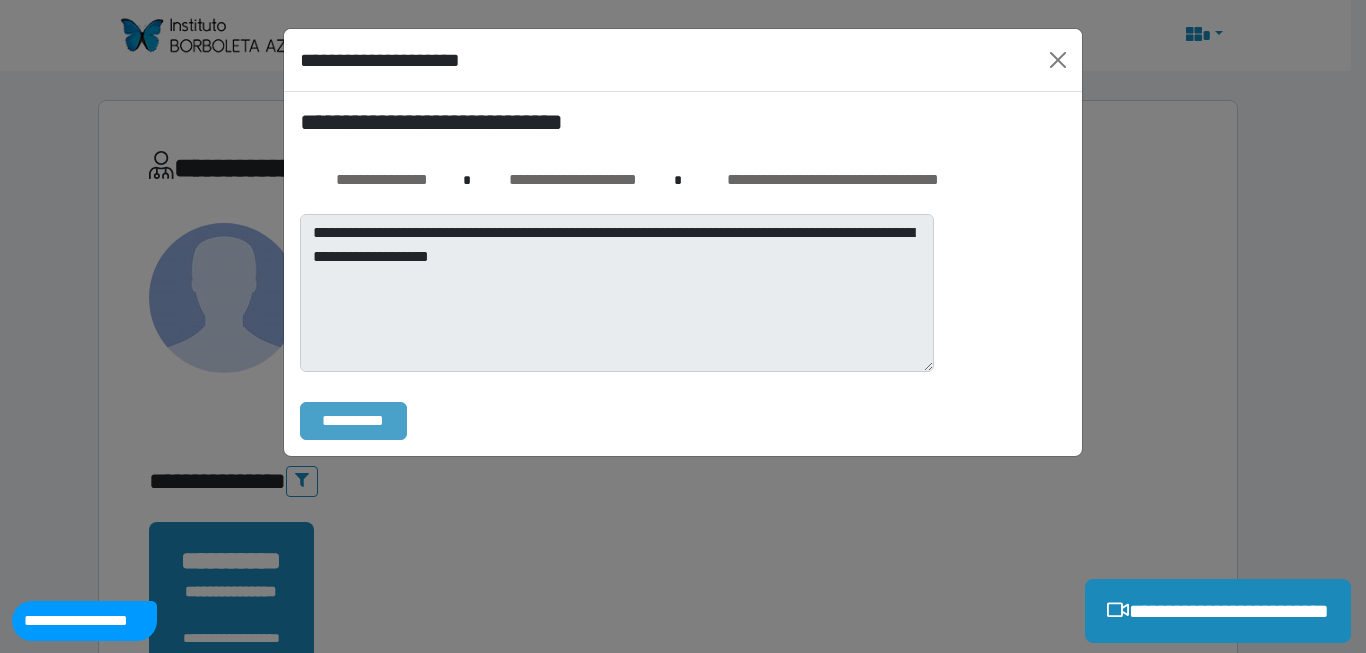 click on "**********" at bounding box center (353, 421) 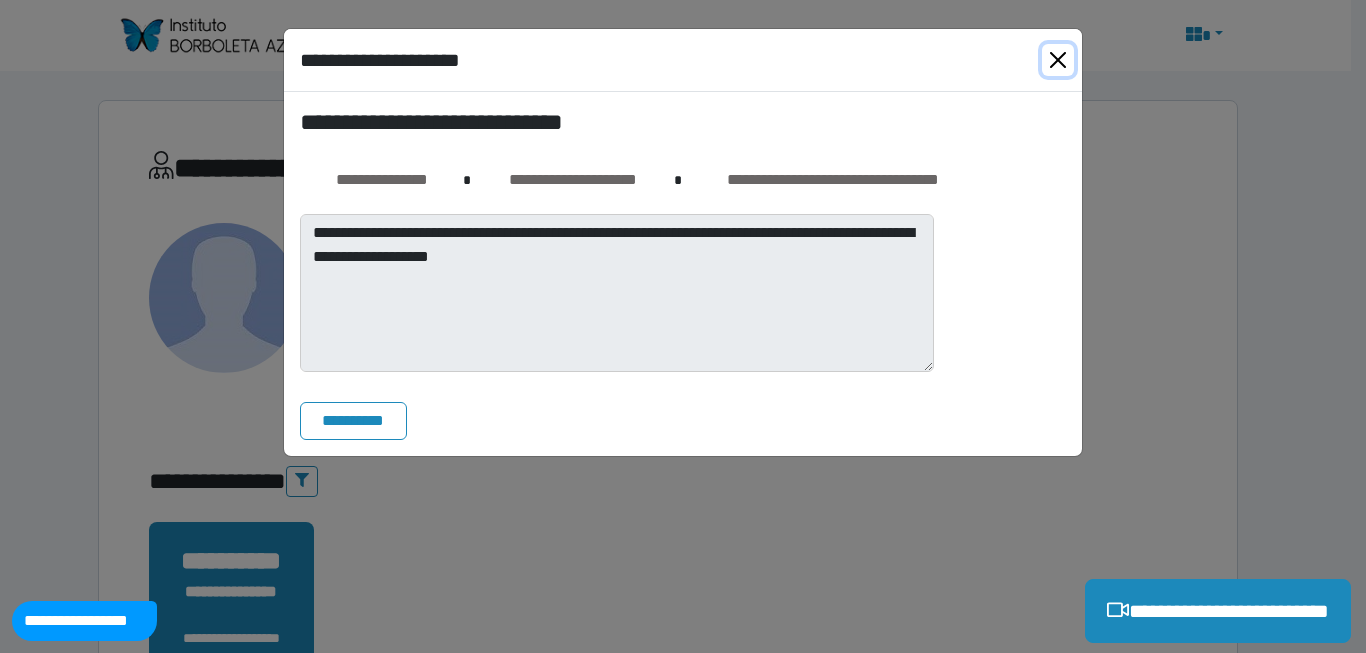 click at bounding box center [1058, 60] 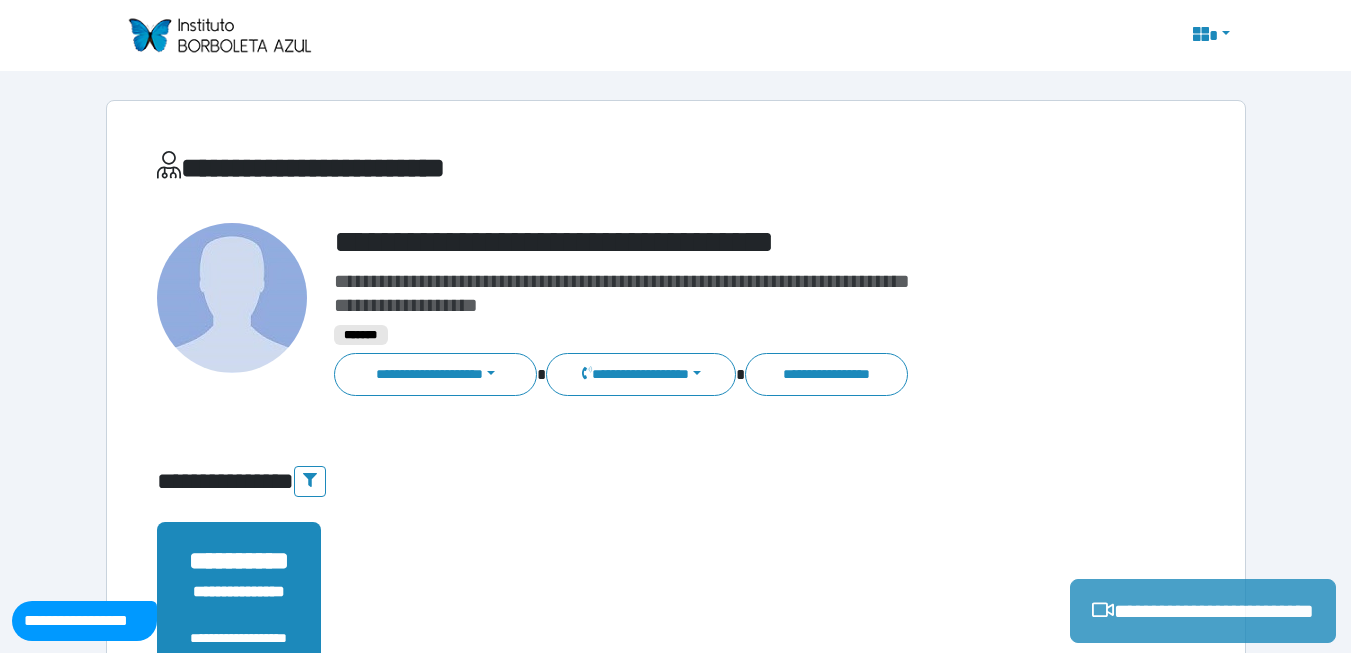 click on "**********" at bounding box center [1203, 611] 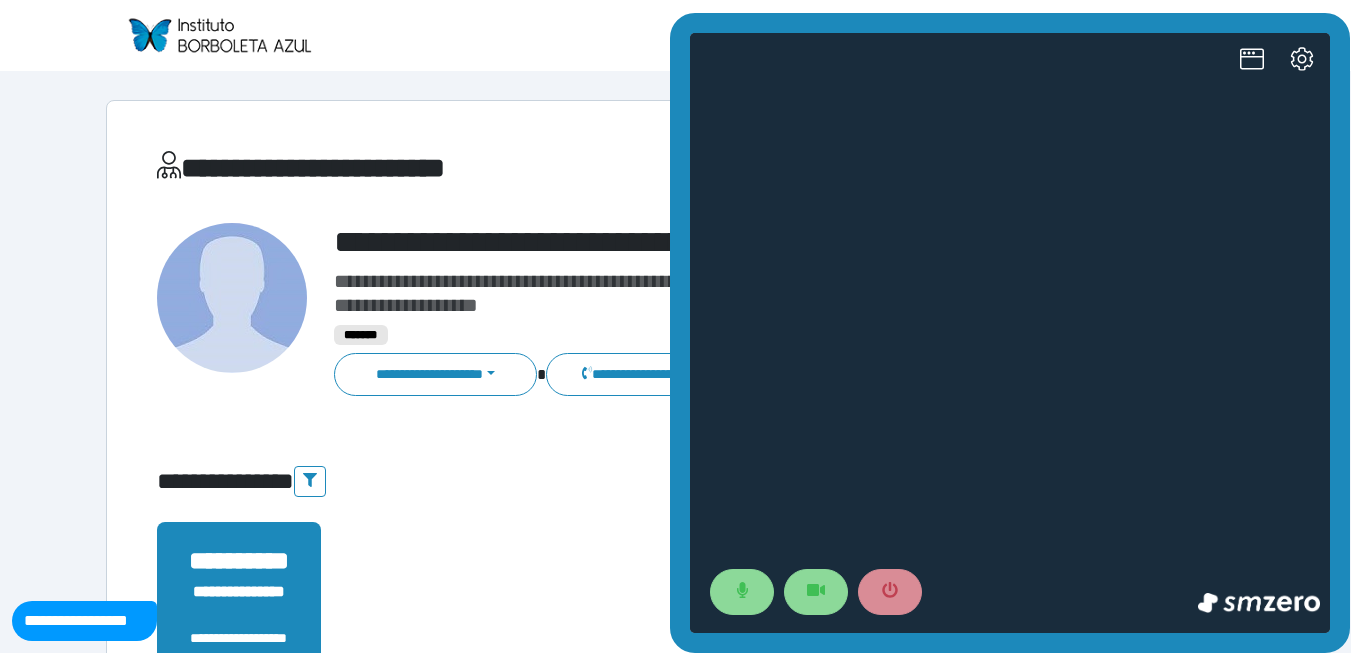 scroll, scrollTop: 0, scrollLeft: 0, axis: both 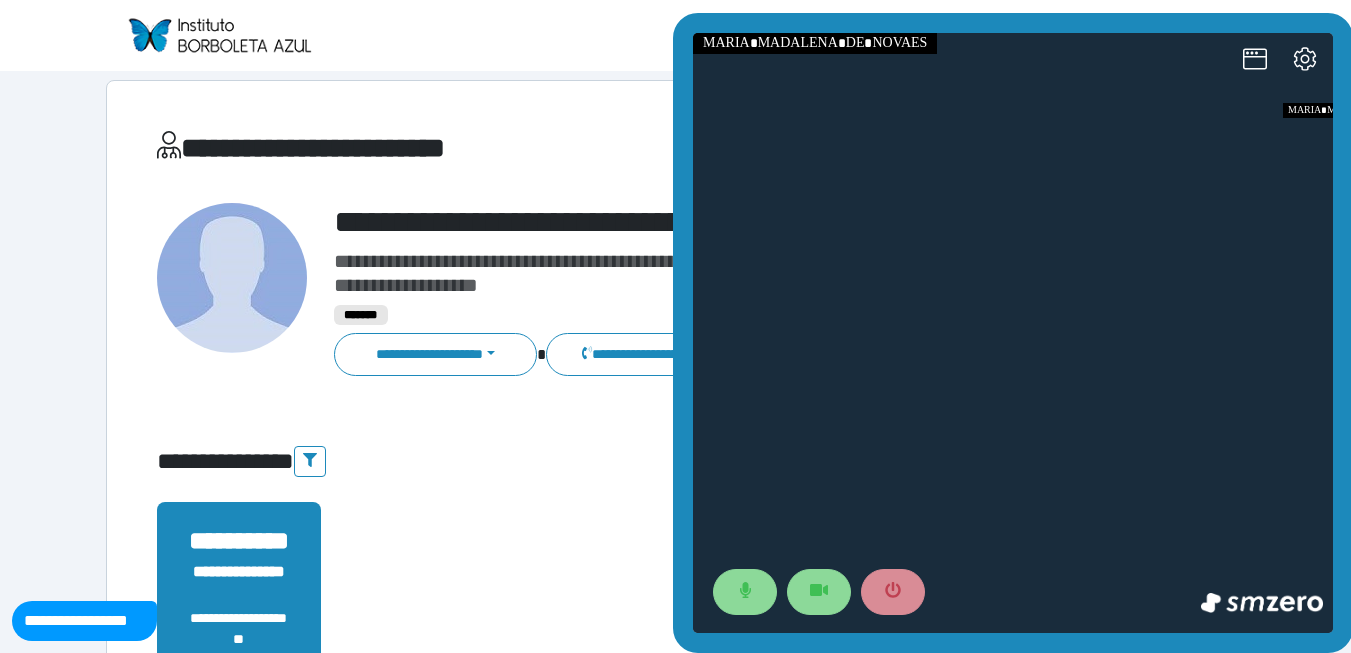 drag, startPoint x: 1132, startPoint y: 621, endPoint x: 1141, endPoint y: 426, distance: 195.20758 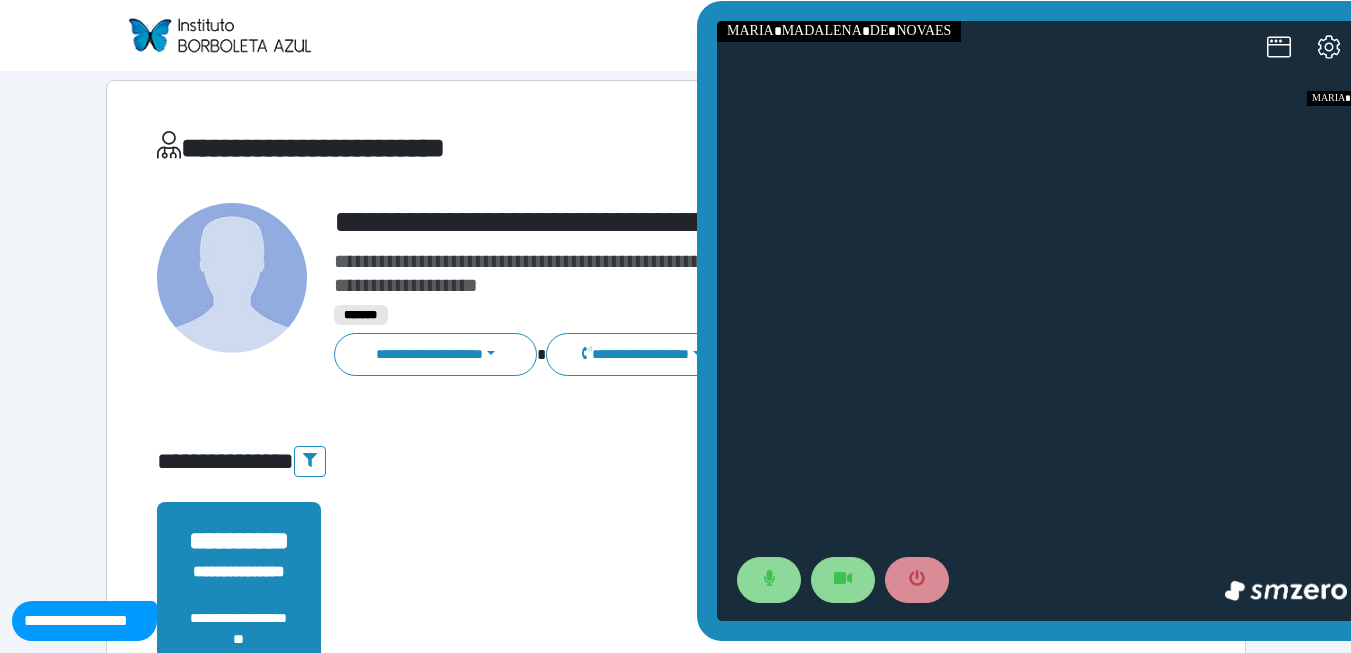 drag, startPoint x: 1397, startPoint y: 406, endPoint x: 893, endPoint y: 404, distance: 504.00397 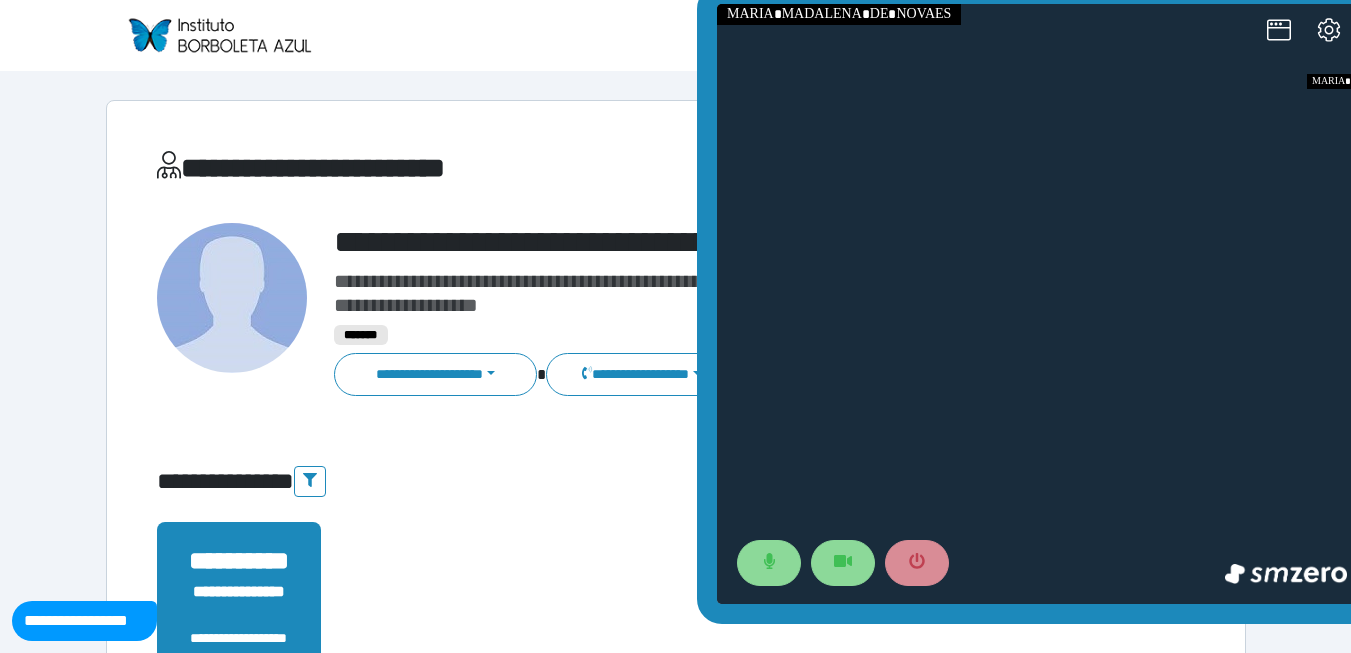 drag, startPoint x: 1951, startPoint y: 12, endPoint x: 1180, endPoint y: 72, distance: 773.3311 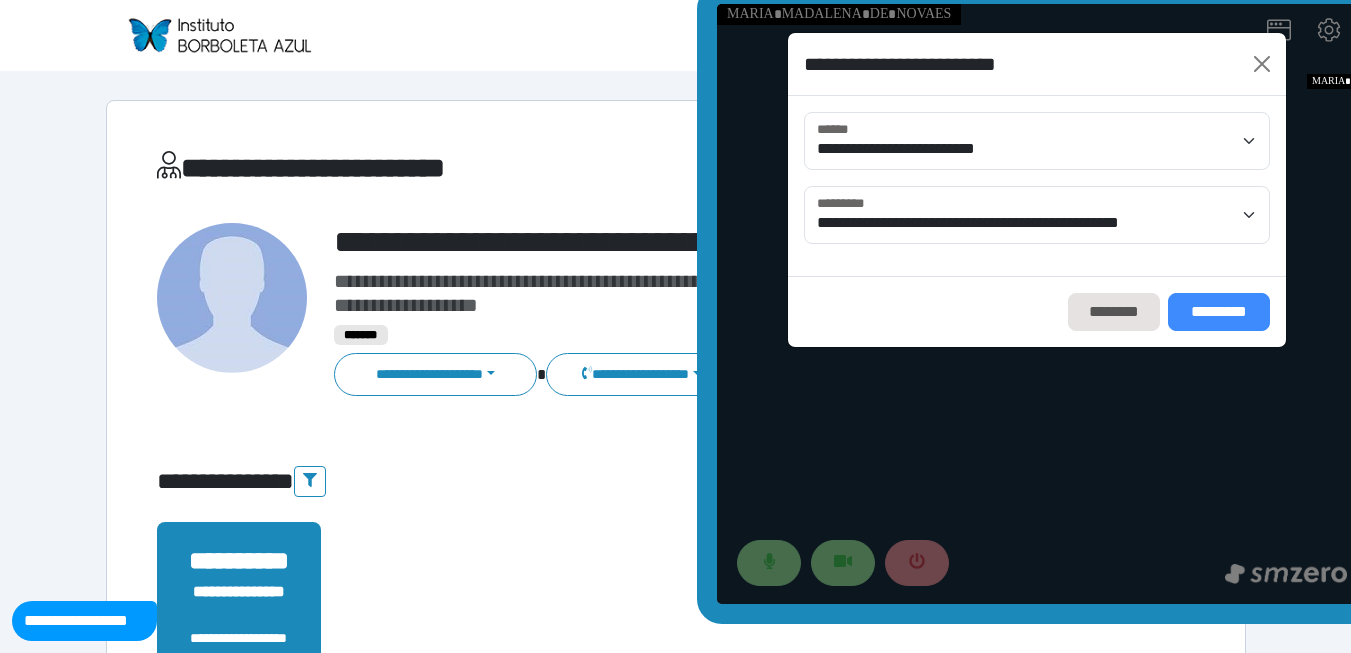 click on "*********" at bounding box center [1219, 312] 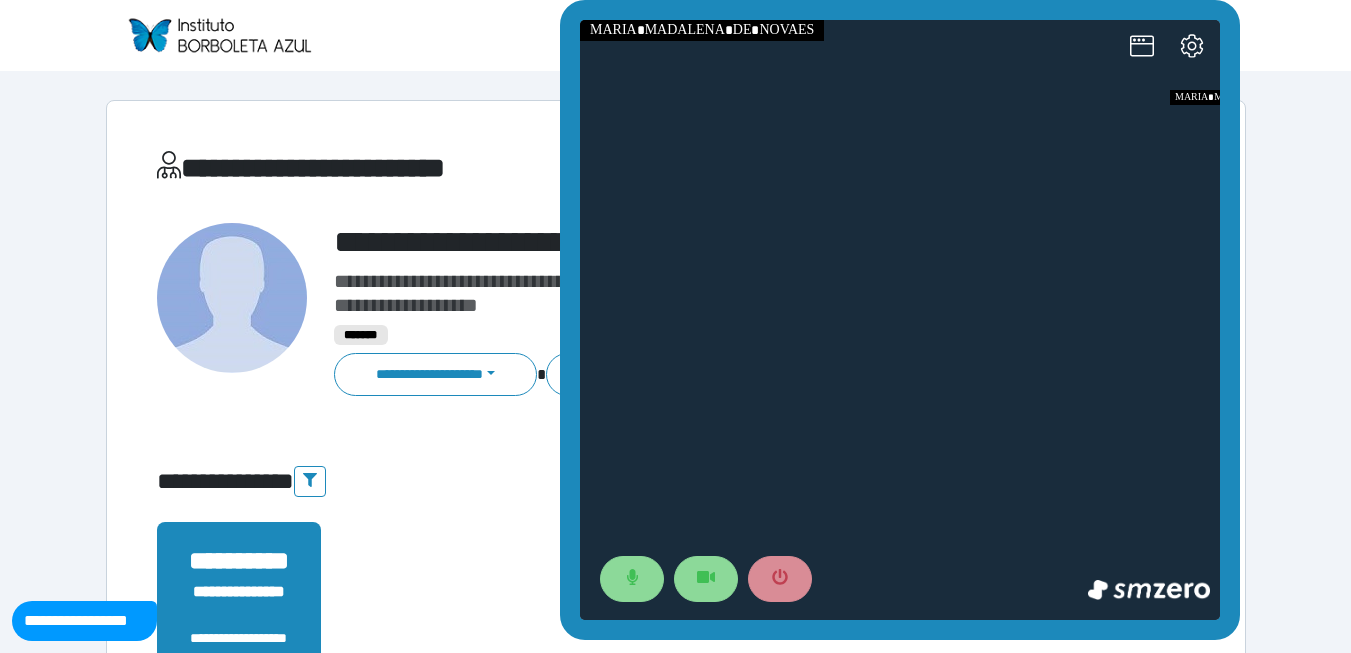 drag, startPoint x: 702, startPoint y: 392, endPoint x: 565, endPoint y: 408, distance: 137.93114 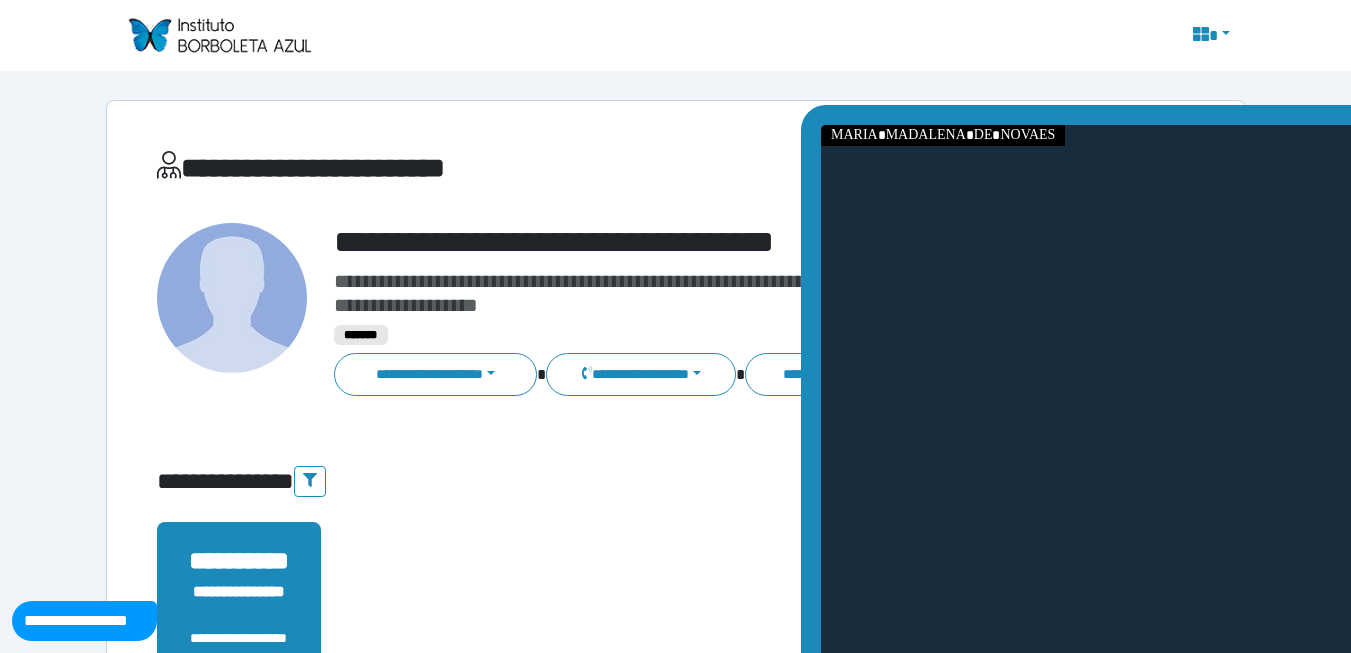 drag, startPoint x: 1124, startPoint y: 6, endPoint x: 1365, endPoint y: 111, distance: 262.8802 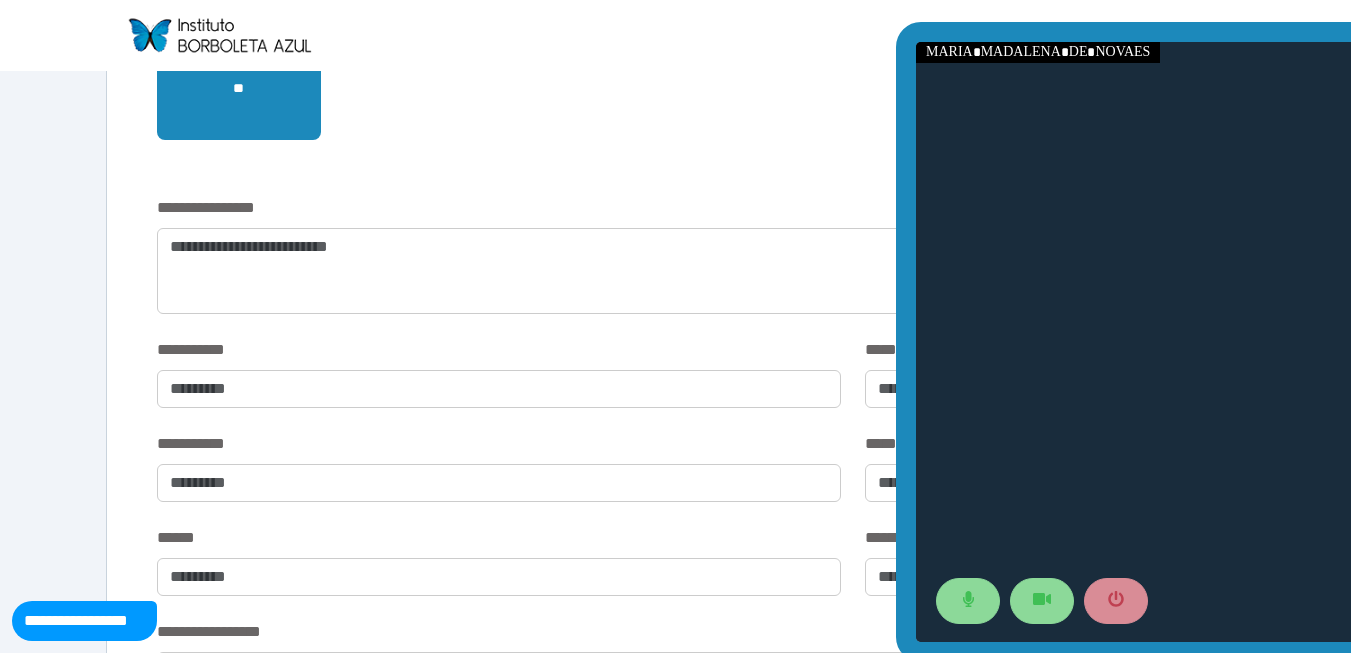 drag, startPoint x: 1039, startPoint y: 108, endPoint x: 1121, endPoint y: 29, distance: 113.86395 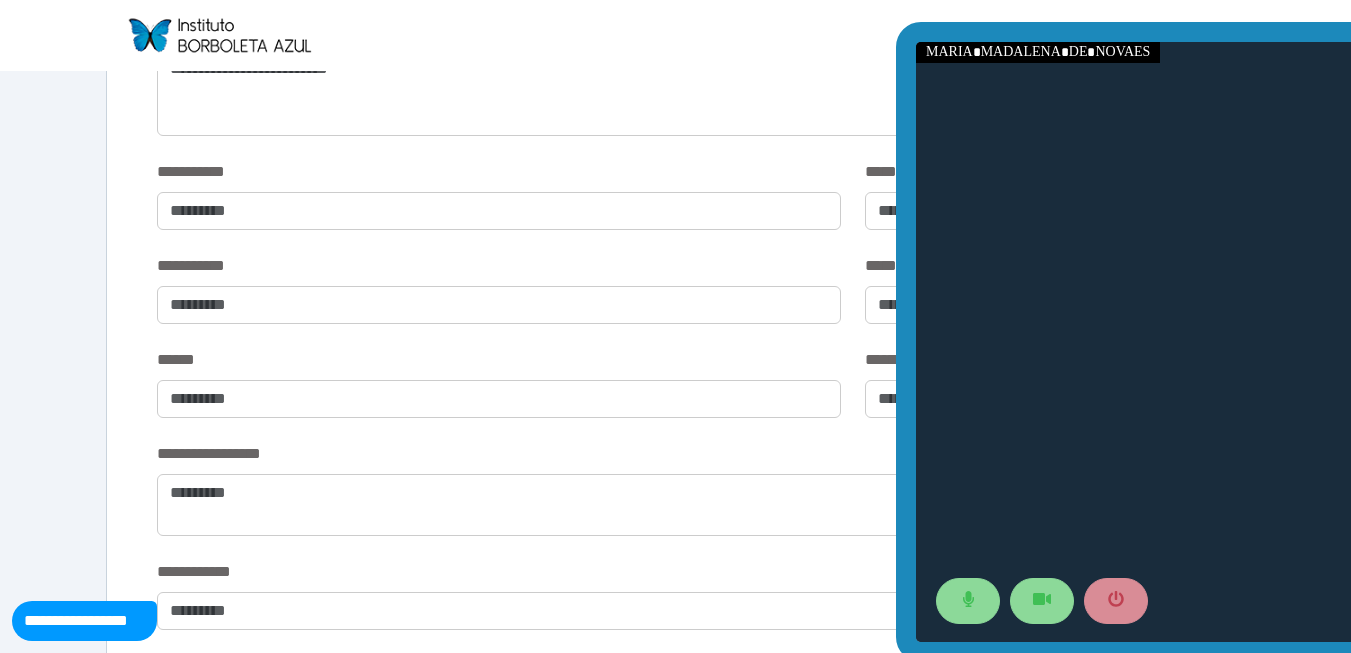 scroll, scrollTop: 700, scrollLeft: 0, axis: vertical 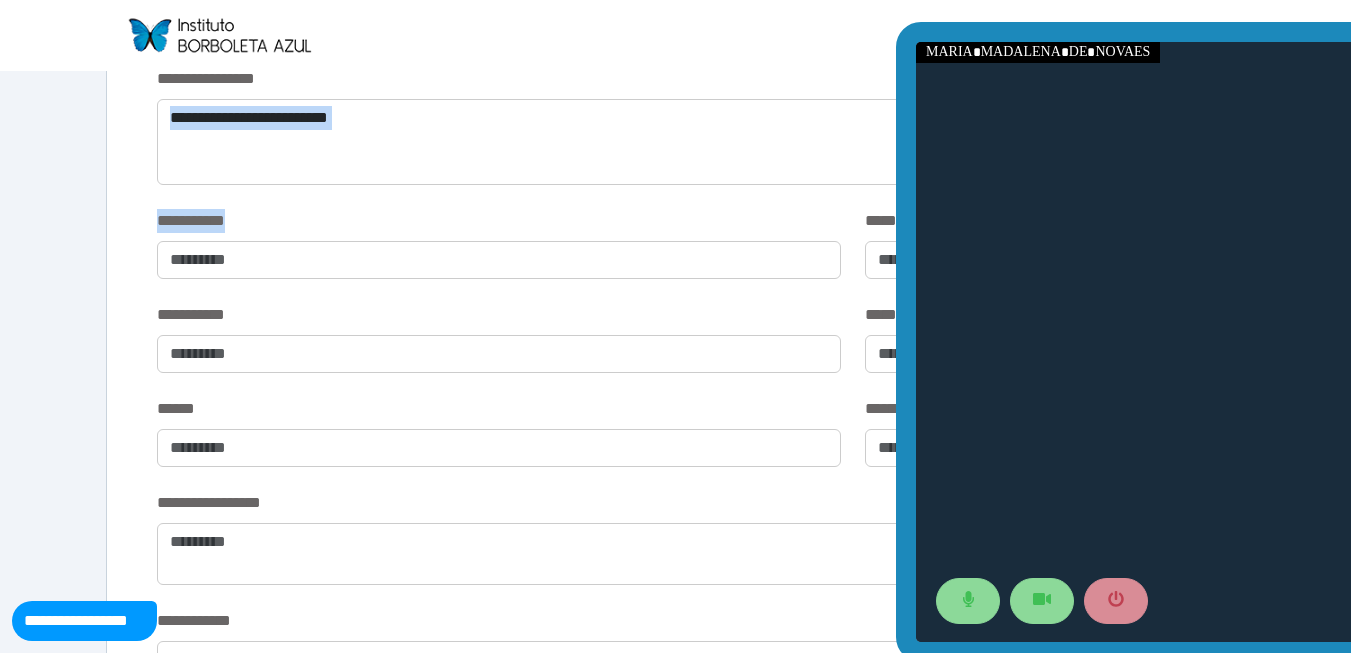 drag, startPoint x: 581, startPoint y: 223, endPoint x: 372, endPoint y: 187, distance: 212.07782 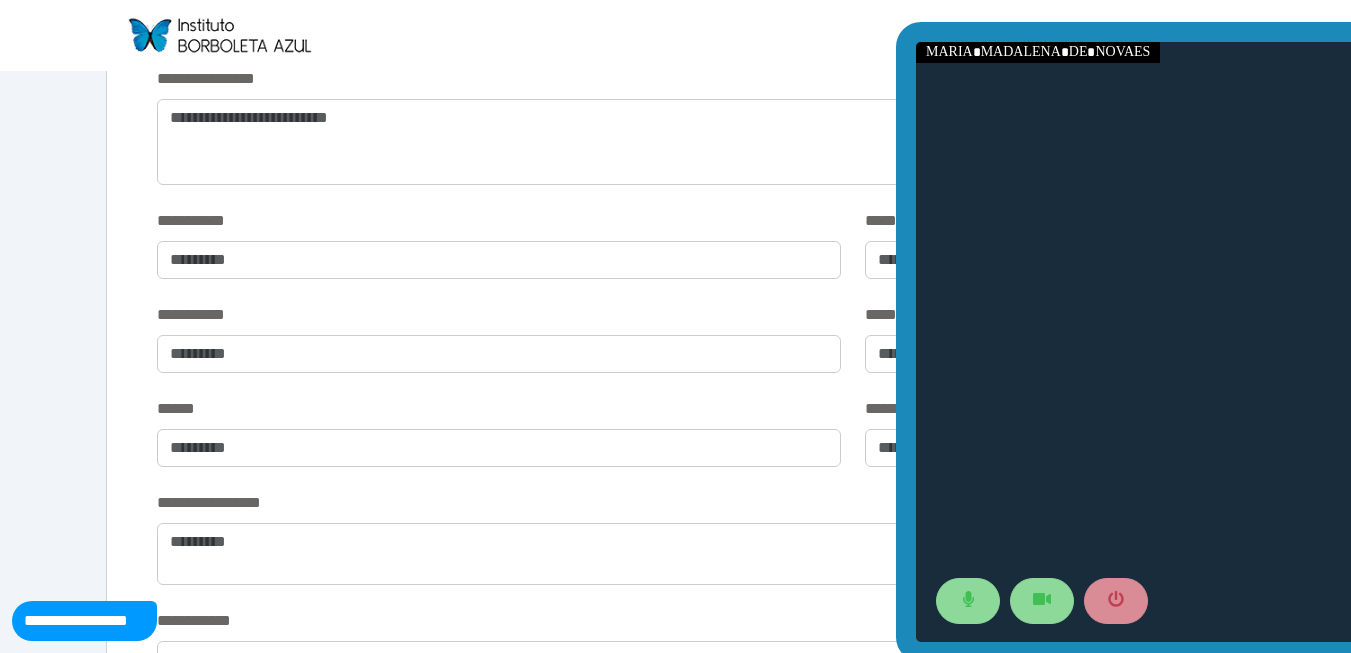 drag, startPoint x: 934, startPoint y: 297, endPoint x: 346, endPoint y: 319, distance: 588.41144 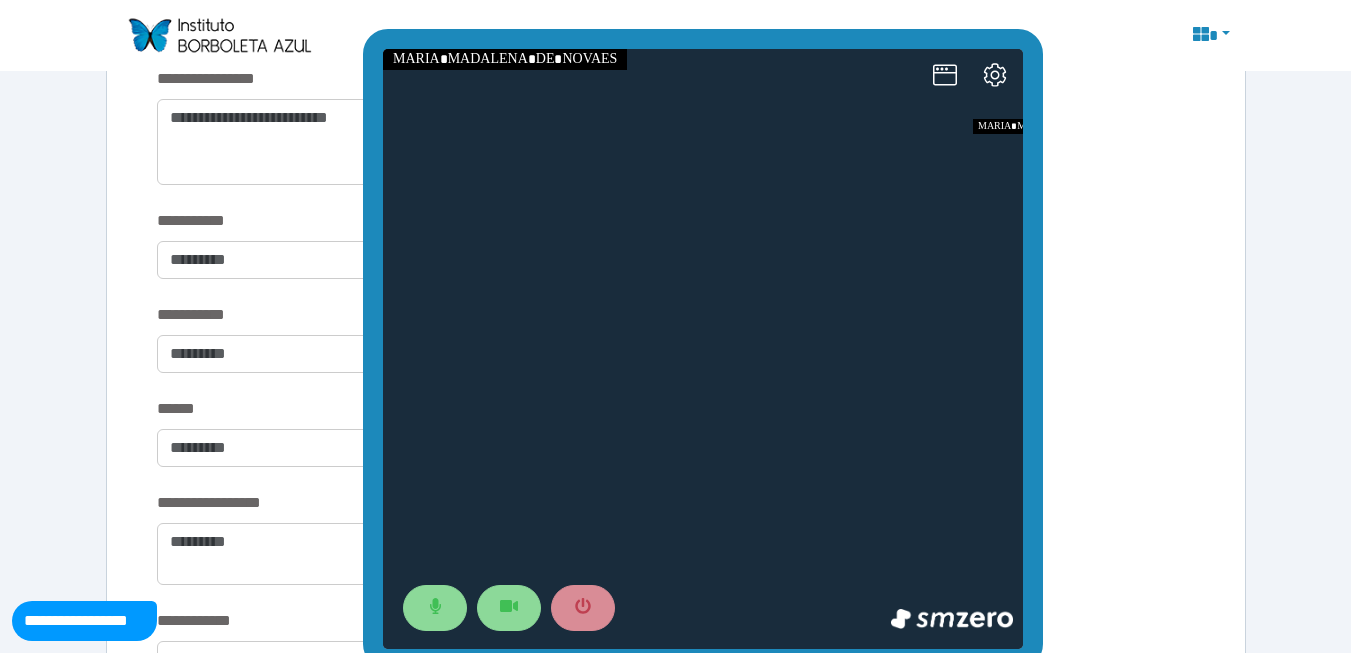 drag, startPoint x: 1501, startPoint y: 82, endPoint x: 471, endPoint y: 56, distance: 1030.3281 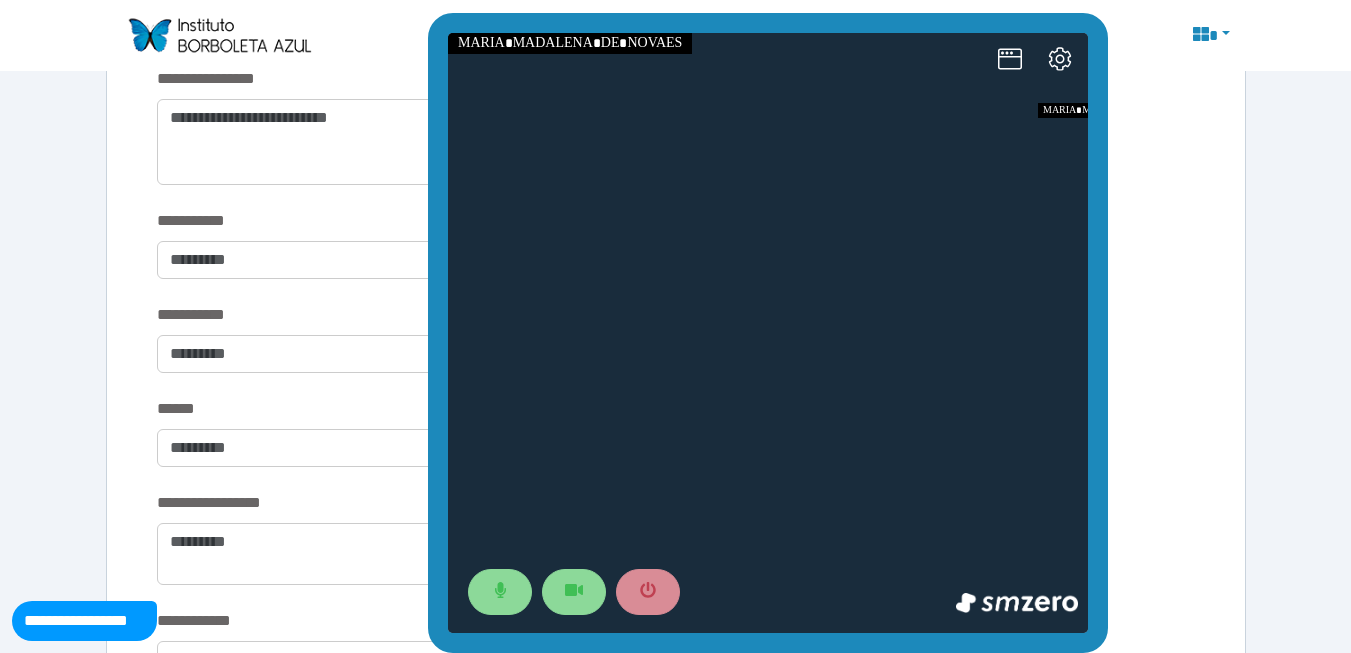 drag, startPoint x: 1486, startPoint y: 387, endPoint x: 1049, endPoint y: 423, distance: 438.48032 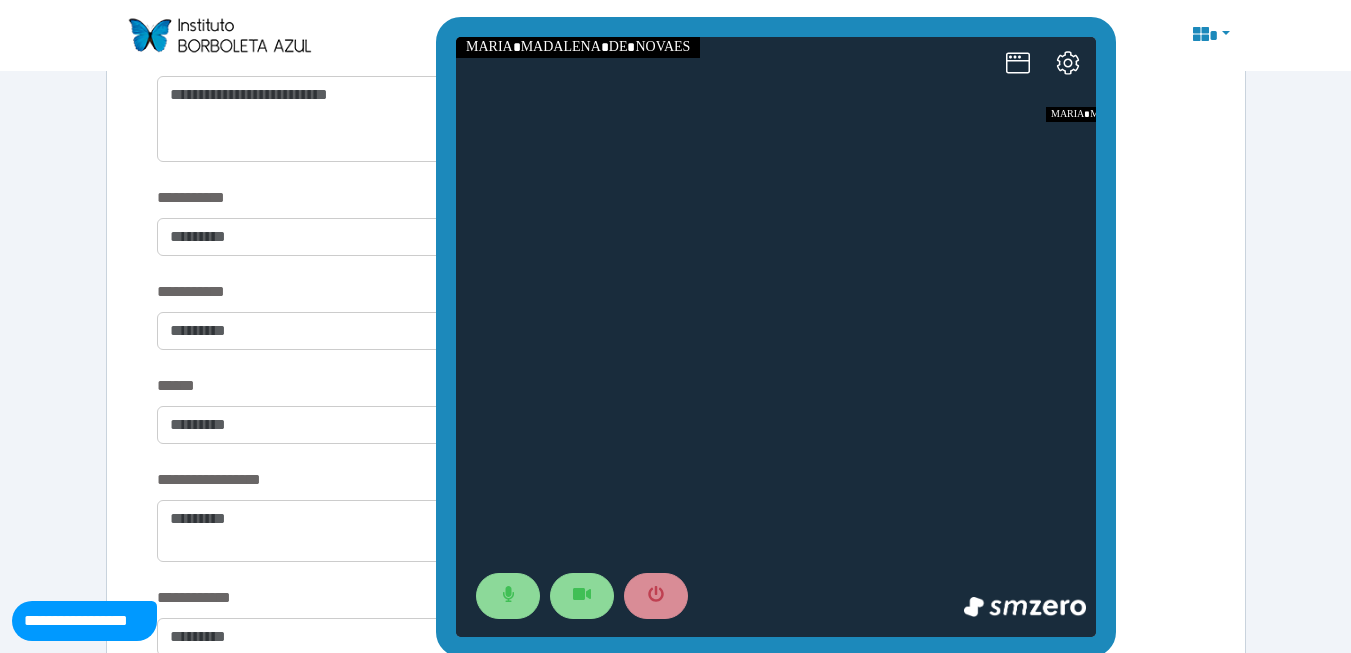 scroll, scrollTop: 728, scrollLeft: 0, axis: vertical 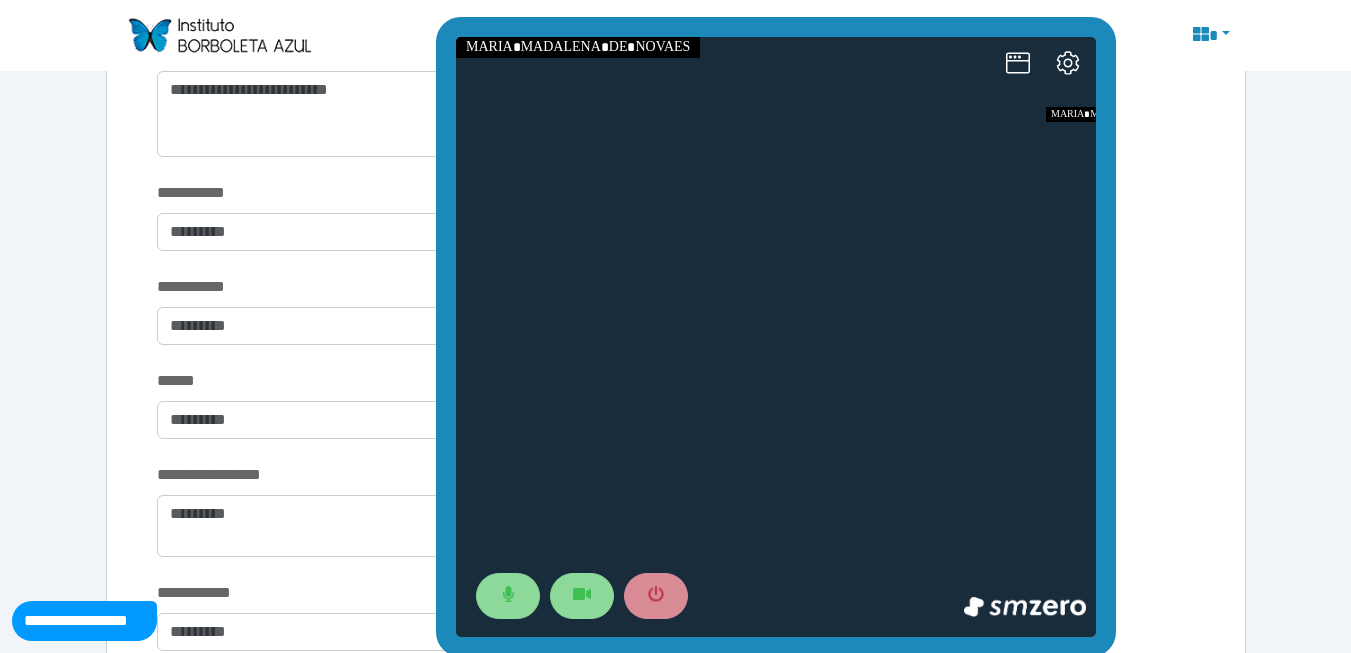 drag, startPoint x: 1335, startPoint y: 671, endPoint x: 938, endPoint y: 476, distance: 442.30533 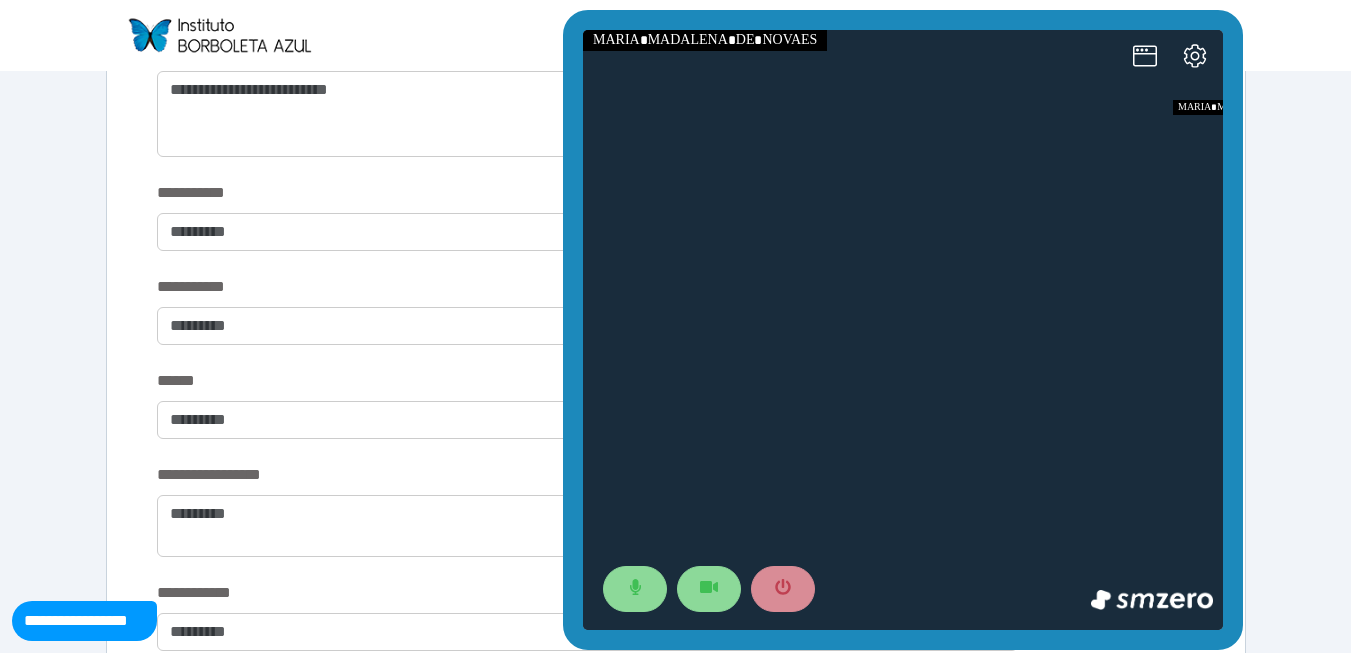 drag, startPoint x: 1411, startPoint y: 61, endPoint x: 1116, endPoint y: 101, distance: 297.69952 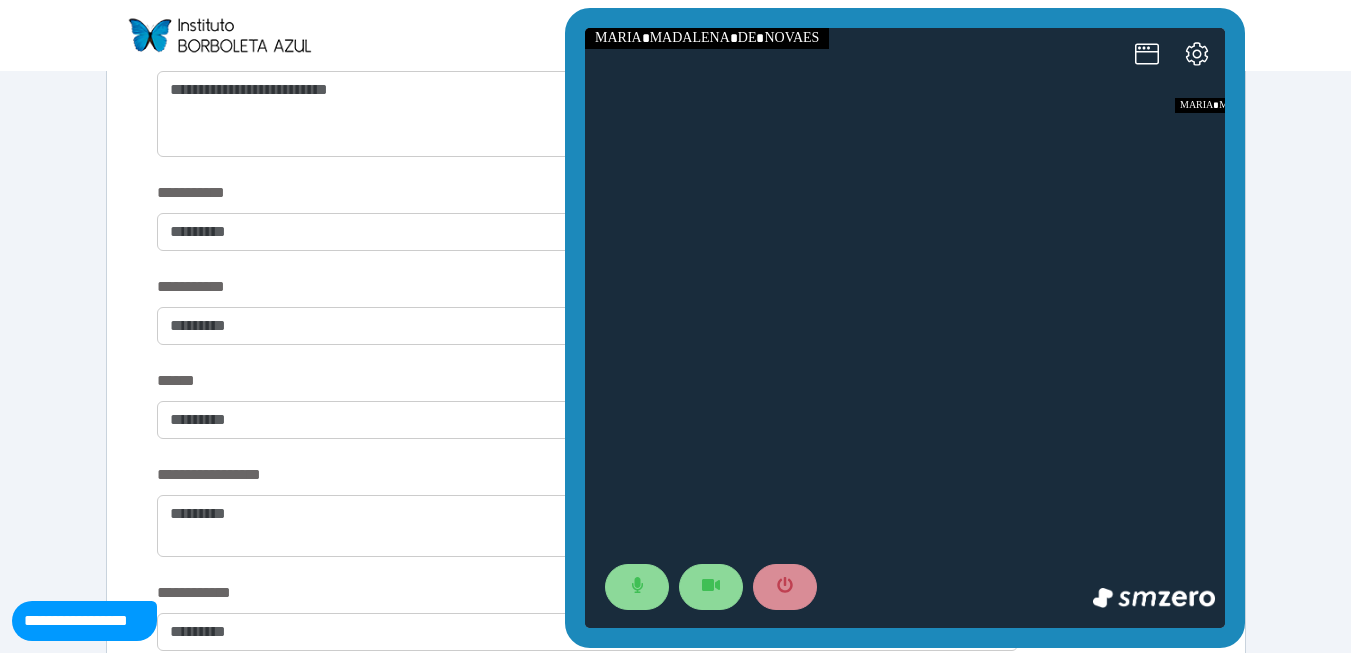 drag, startPoint x: 1167, startPoint y: 230, endPoint x: 796, endPoint y: 170, distance: 375.82043 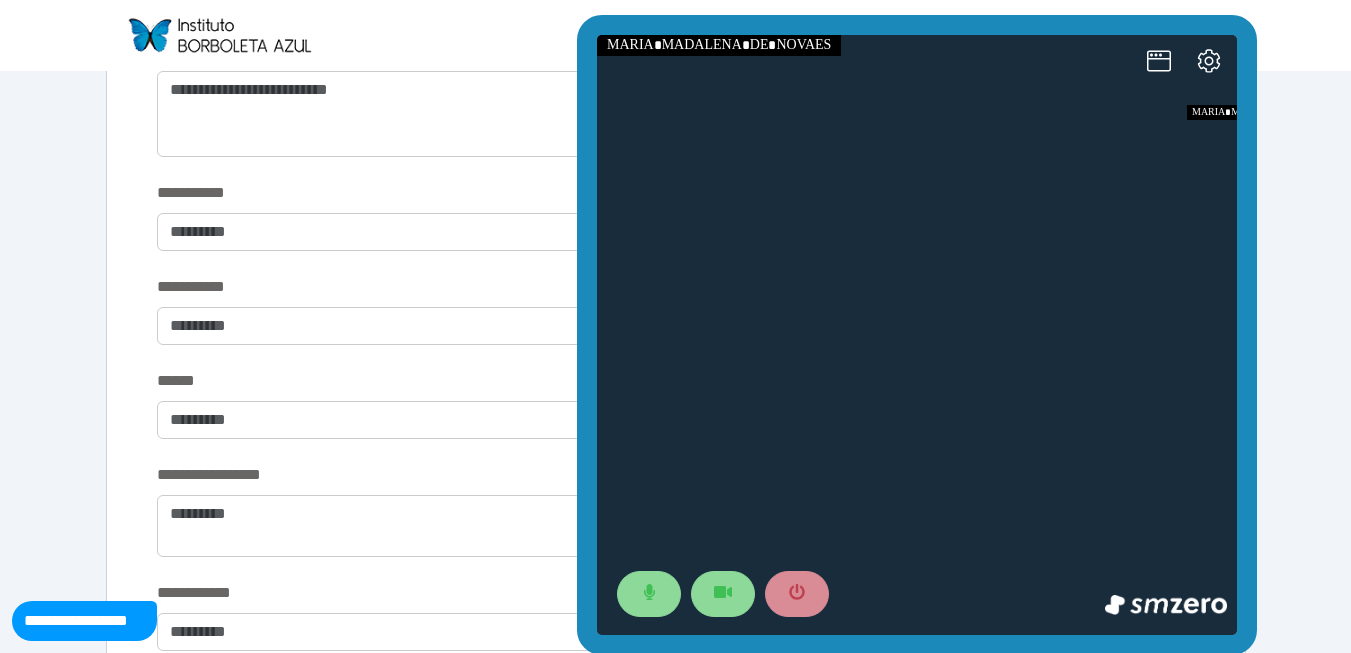 drag, startPoint x: 1272, startPoint y: 50, endPoint x: 1003, endPoint y: 267, distance: 345.6154 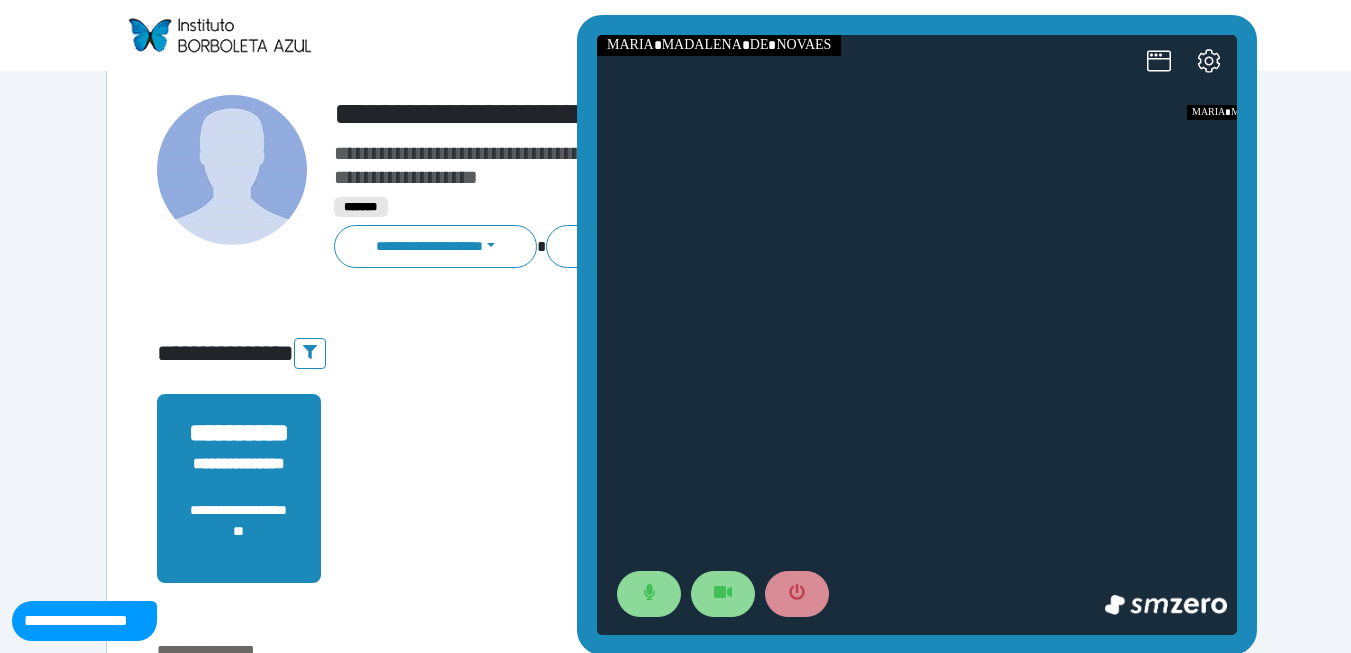 scroll, scrollTop: 28, scrollLeft: 0, axis: vertical 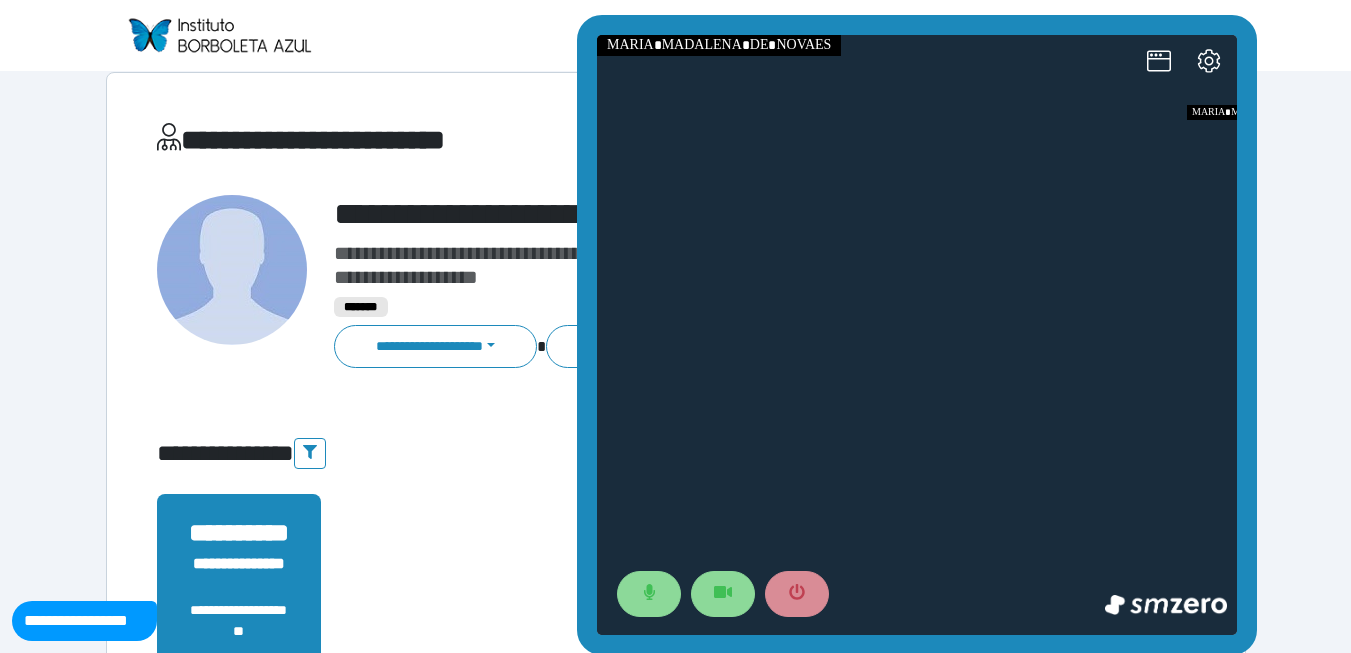 drag, startPoint x: 662, startPoint y: 356, endPoint x: 1061, endPoint y: 448, distance: 409.46918 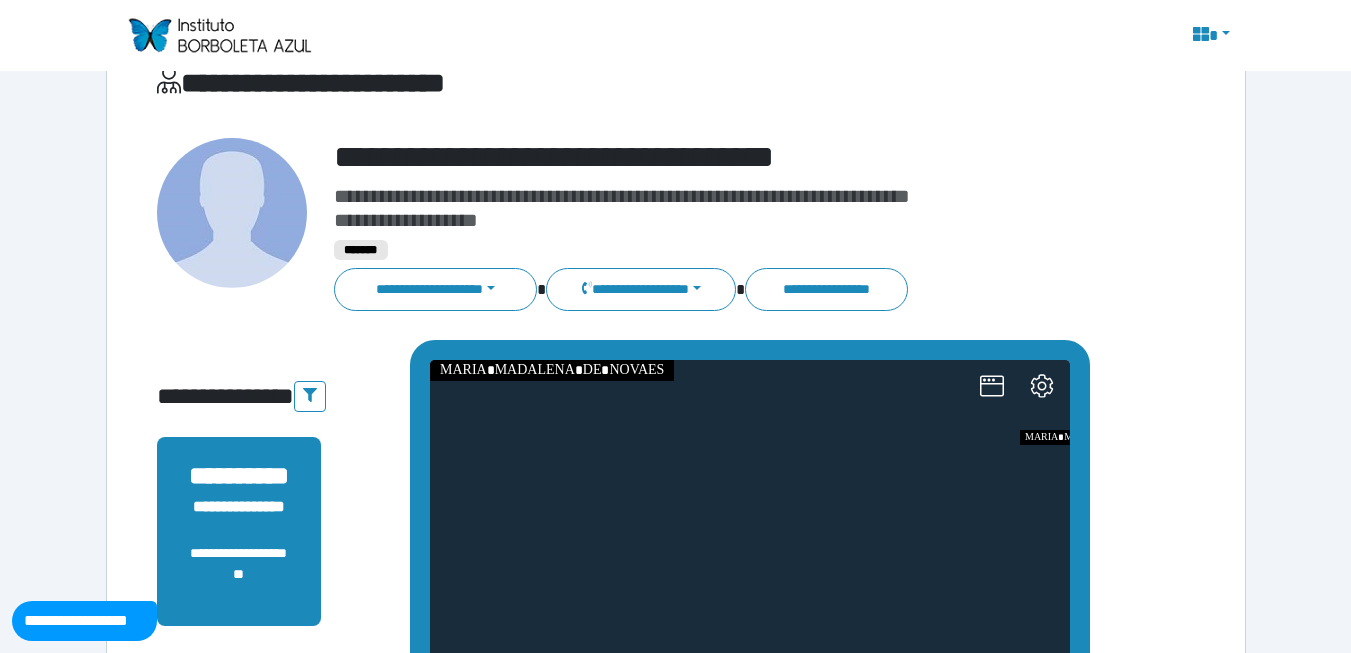 scroll, scrollTop: 113, scrollLeft: 0, axis: vertical 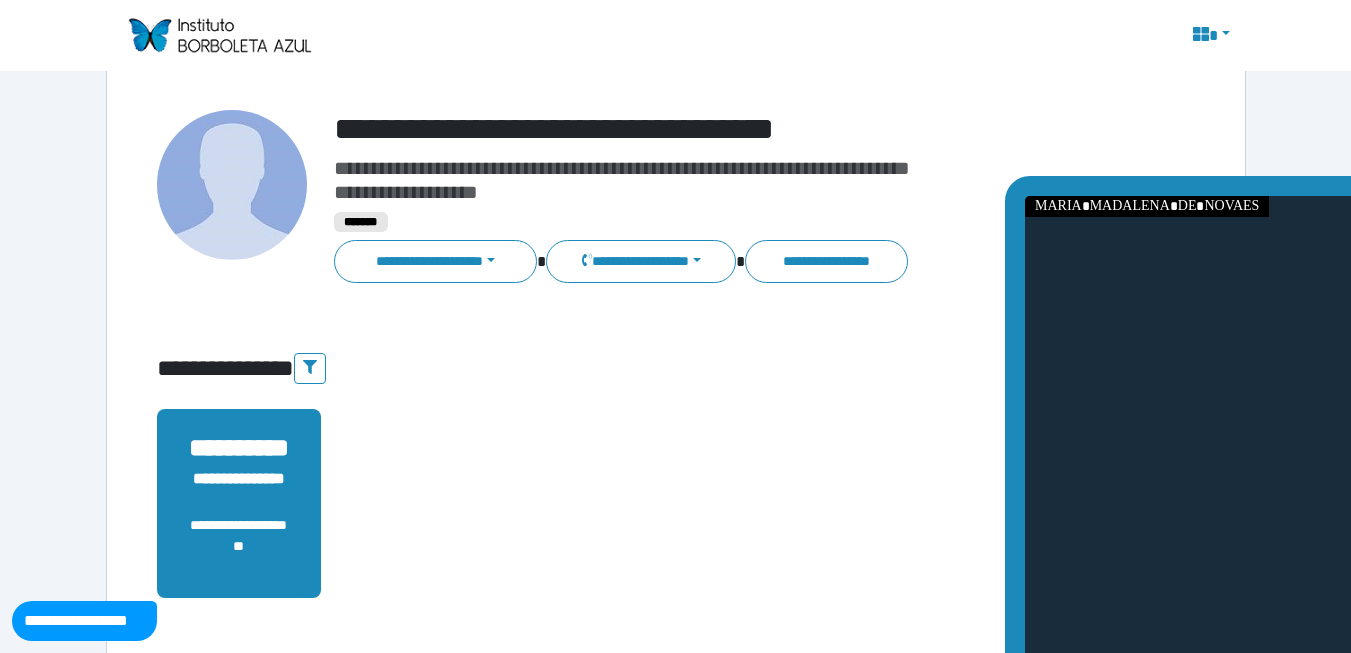 click at bounding box center (1345, 496) 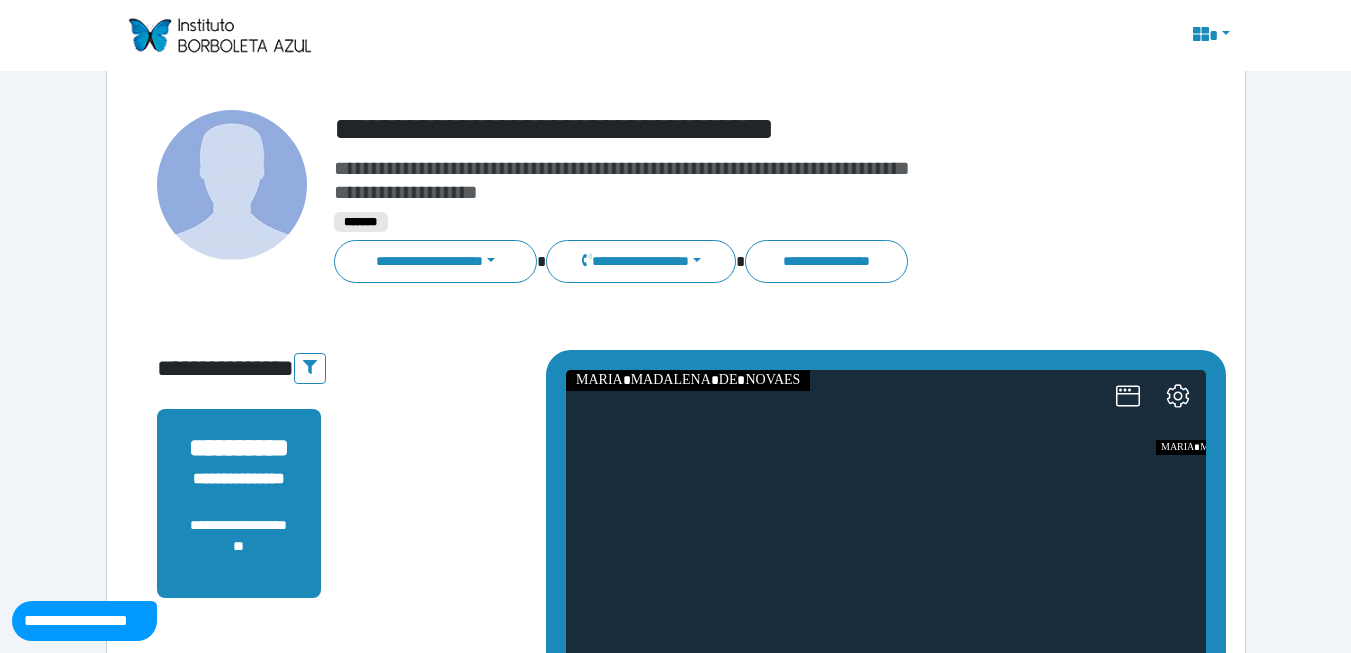 scroll, scrollTop: 133, scrollLeft: 0, axis: vertical 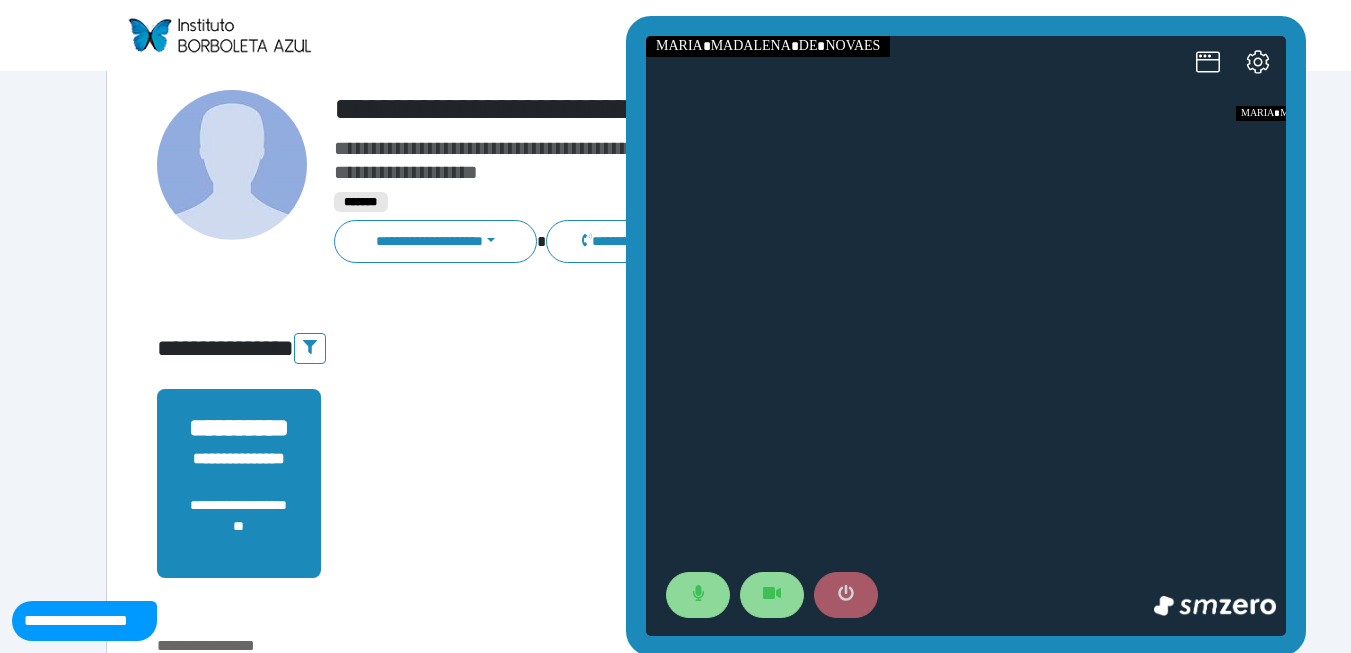 click at bounding box center (846, 595) 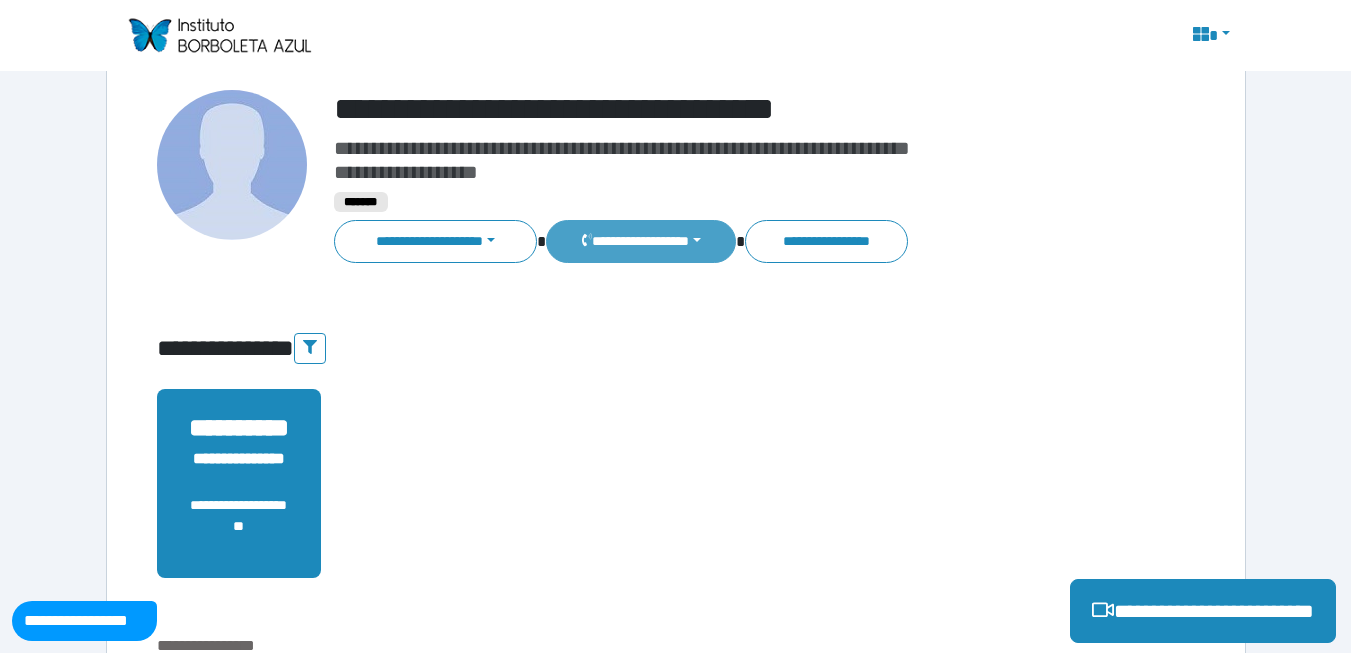 click on "**********" at bounding box center (640, 241) 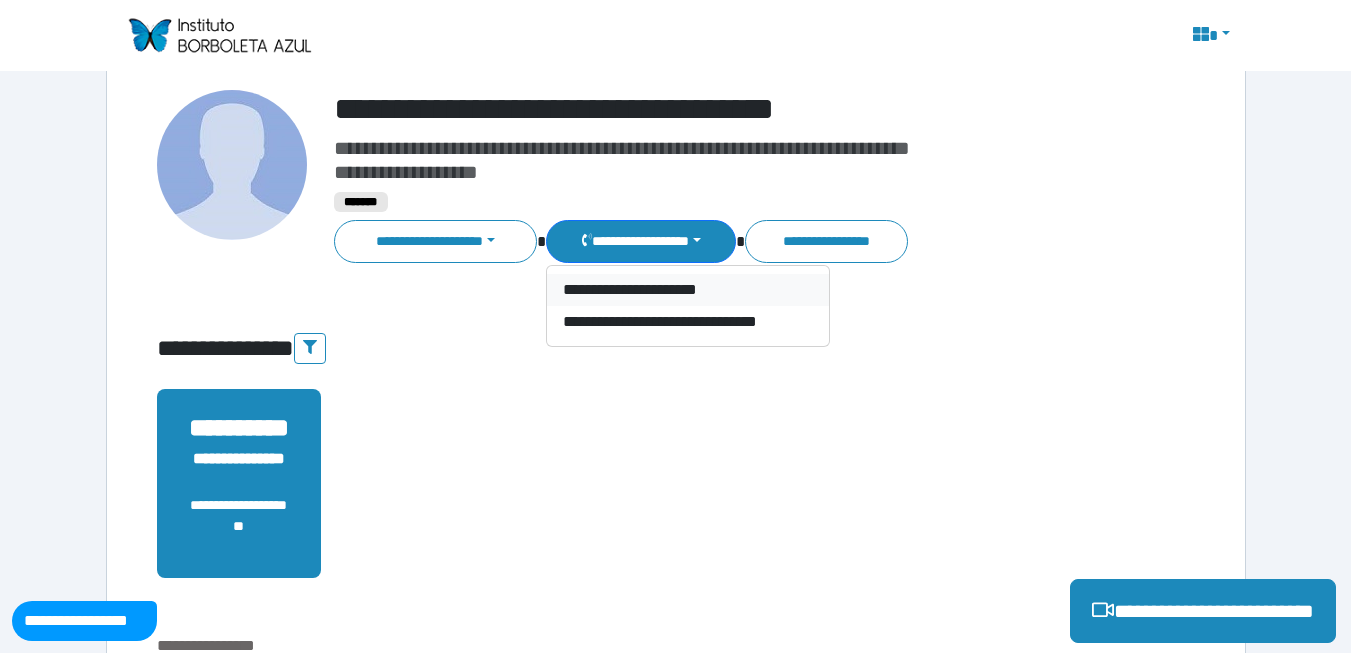 click on "**********" at bounding box center [688, 290] 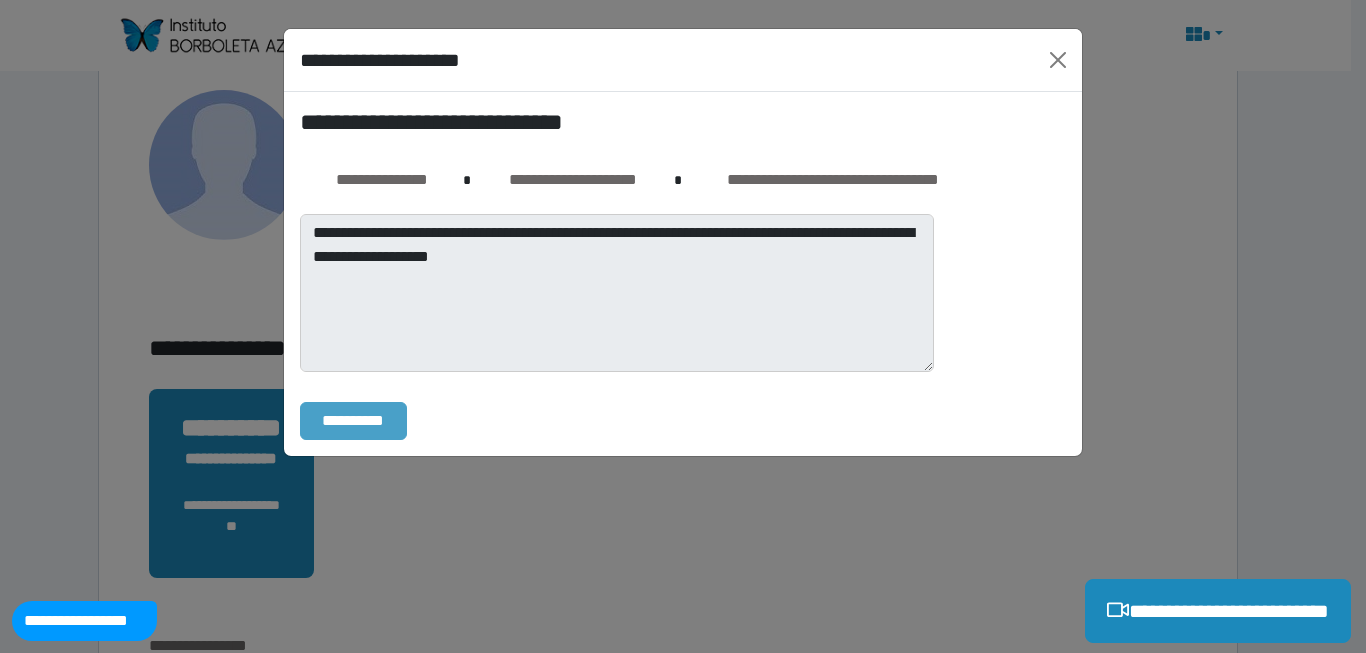 click on "**********" at bounding box center [353, 421] 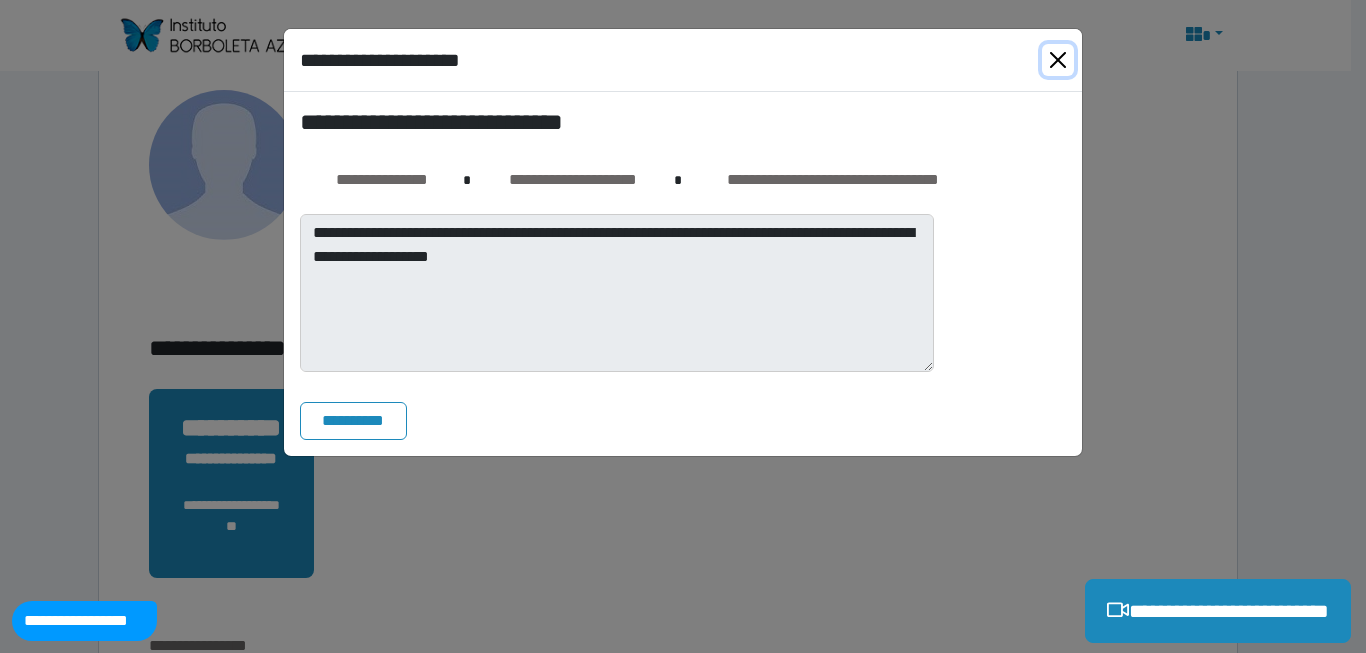 click at bounding box center [1058, 60] 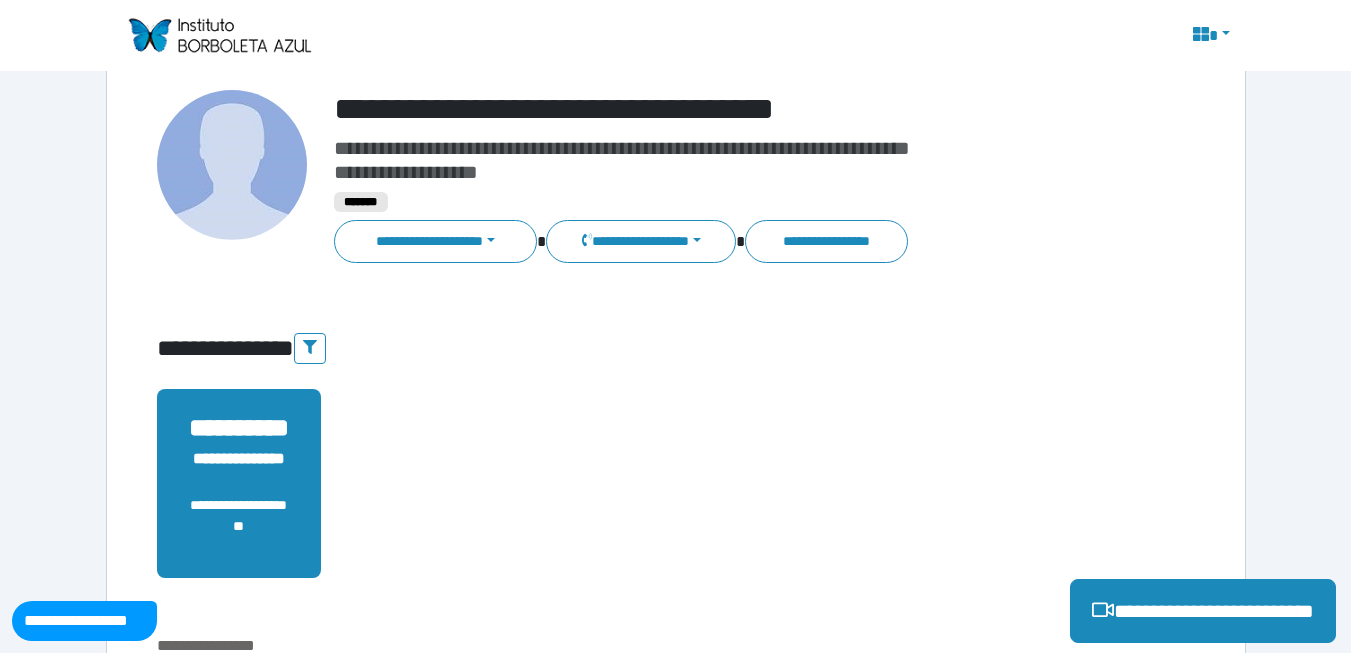 click at bounding box center (1209, 36) 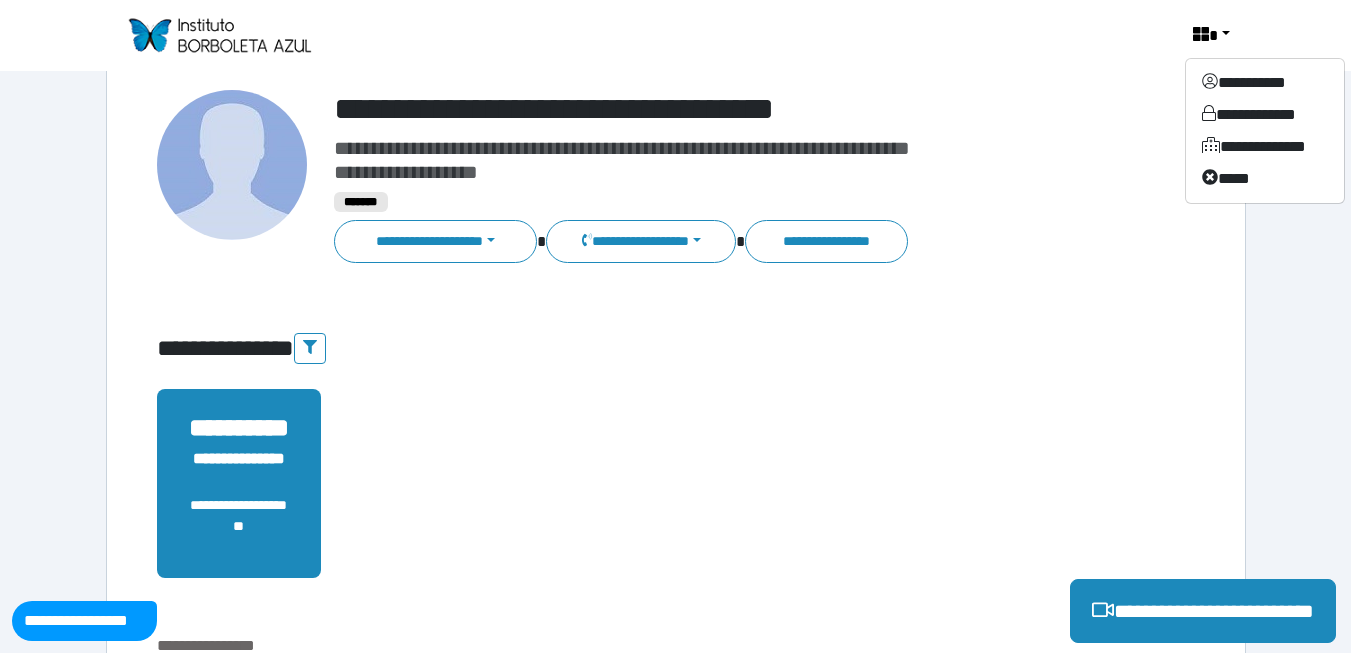 click on "**********" at bounding box center [676, 467] 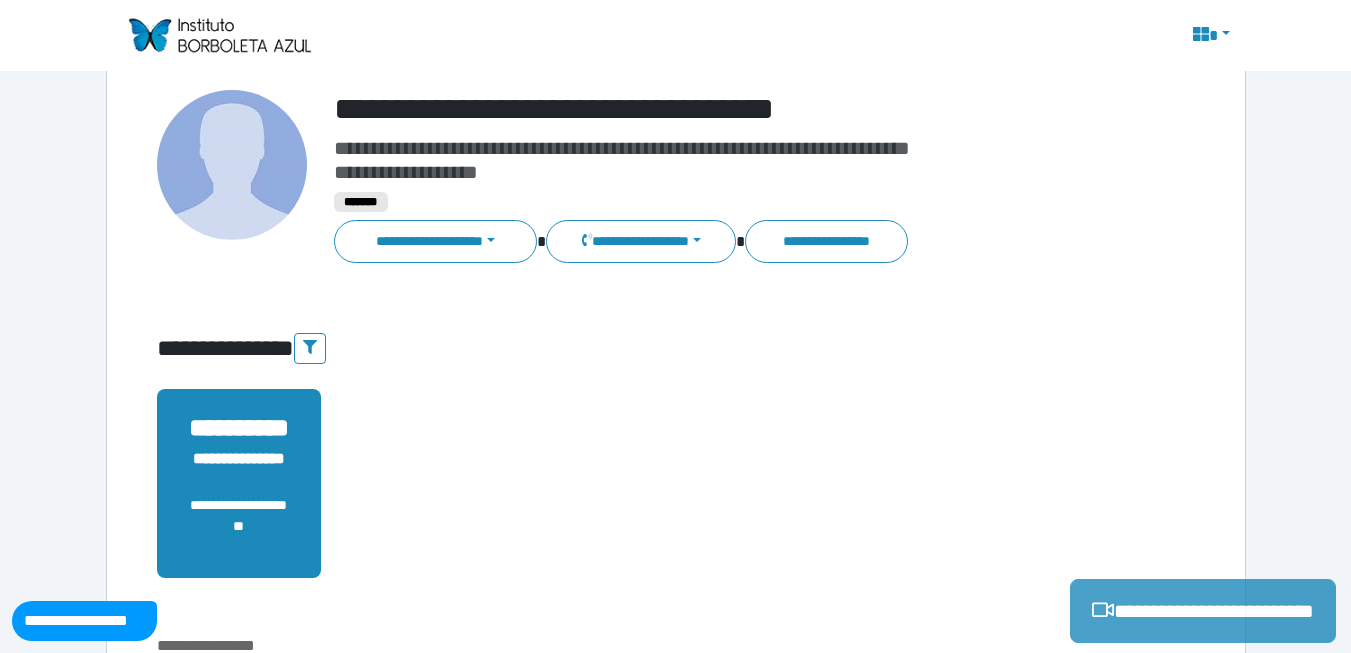 click on "**********" at bounding box center (1203, 611) 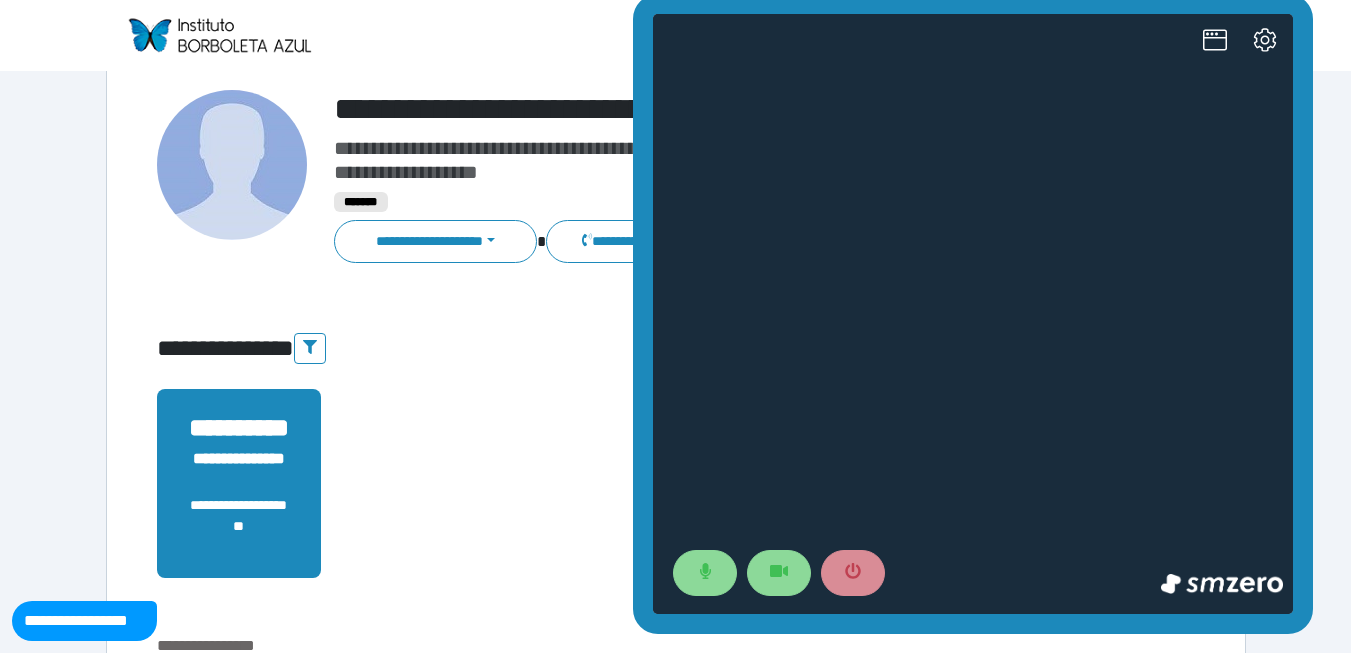 scroll, scrollTop: 0, scrollLeft: 0, axis: both 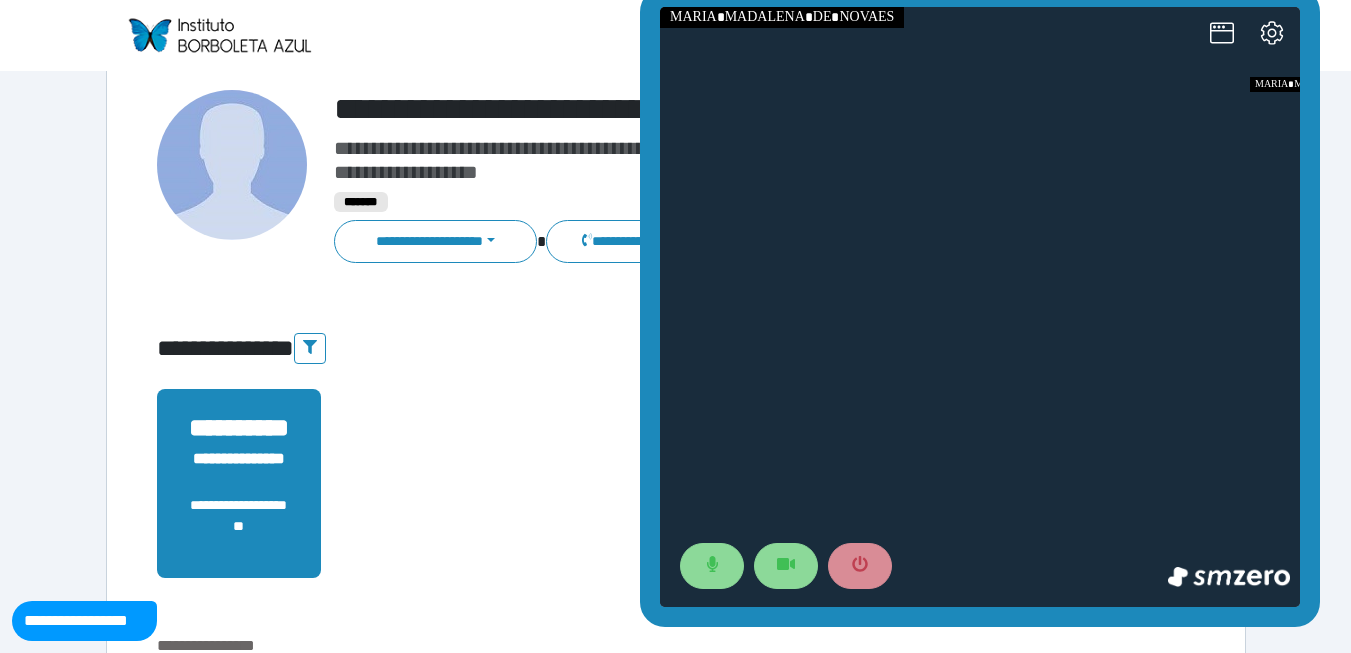 drag, startPoint x: 1310, startPoint y: 342, endPoint x: 1078, endPoint y: 426, distance: 246.73872 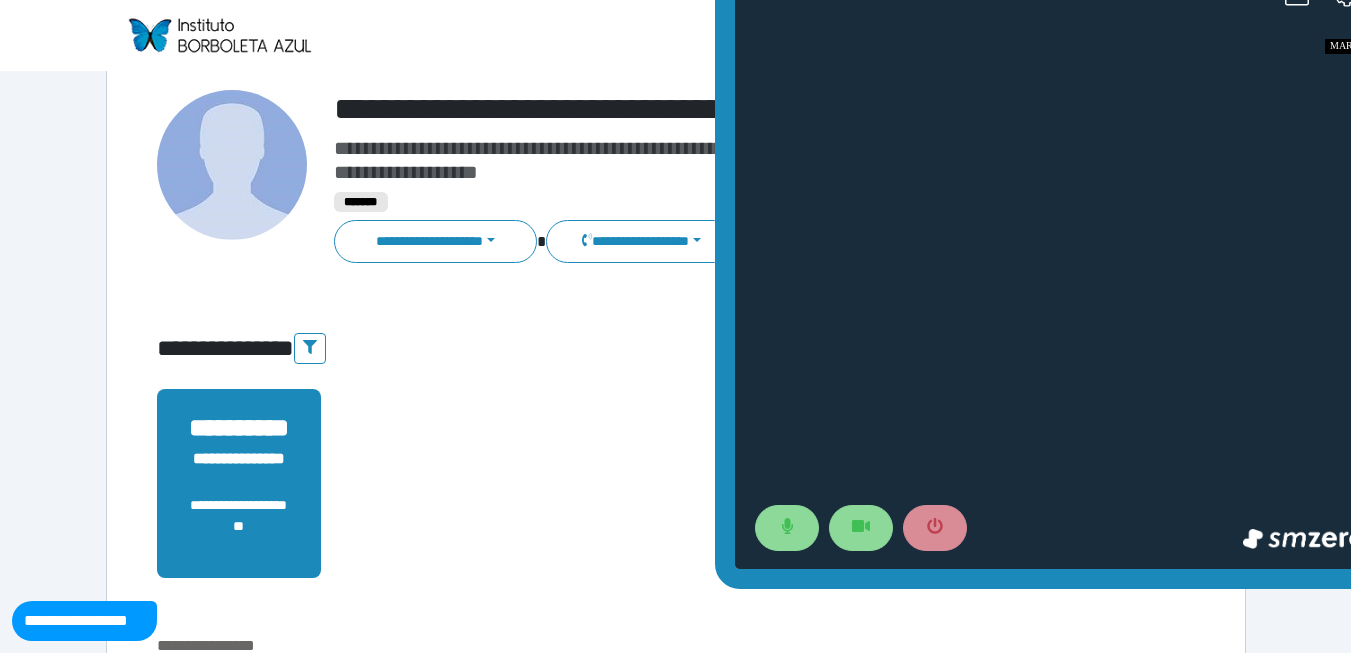 drag, startPoint x: 1385, startPoint y: 308, endPoint x: 920, endPoint y: 316, distance: 465.06882 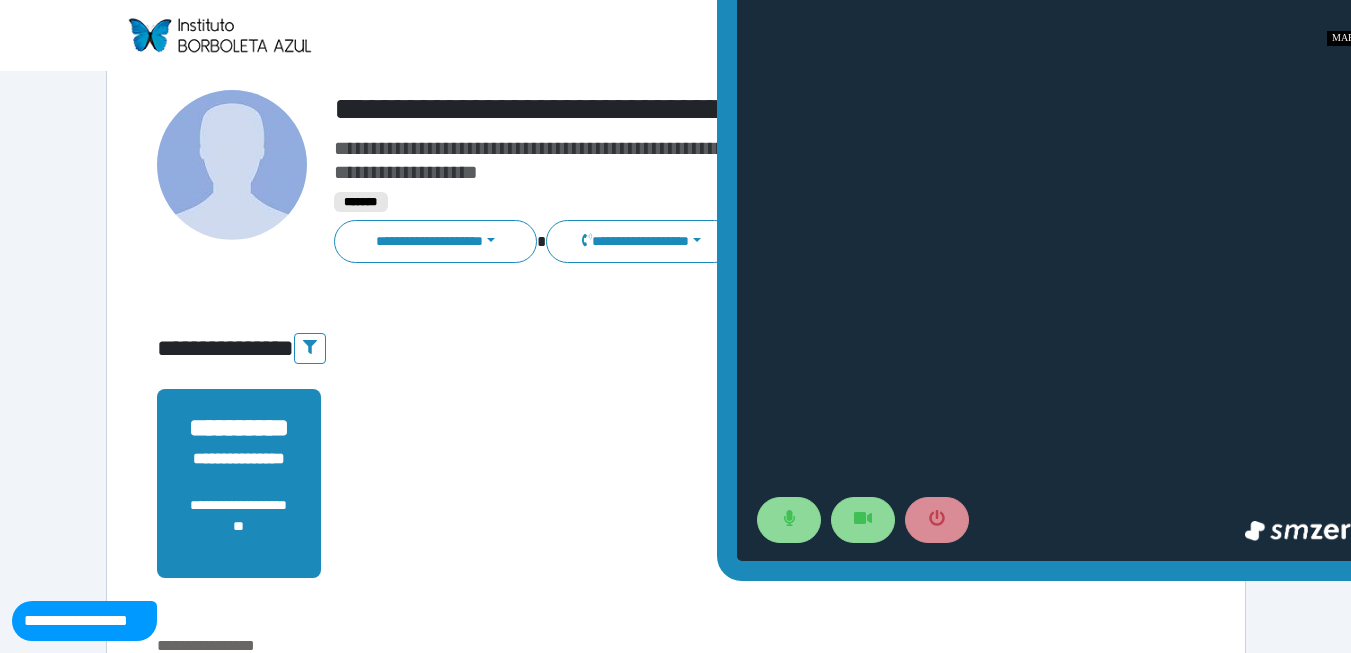 drag, startPoint x: 1787, startPoint y: 537, endPoint x: 1067, endPoint y: 469, distance: 723.204 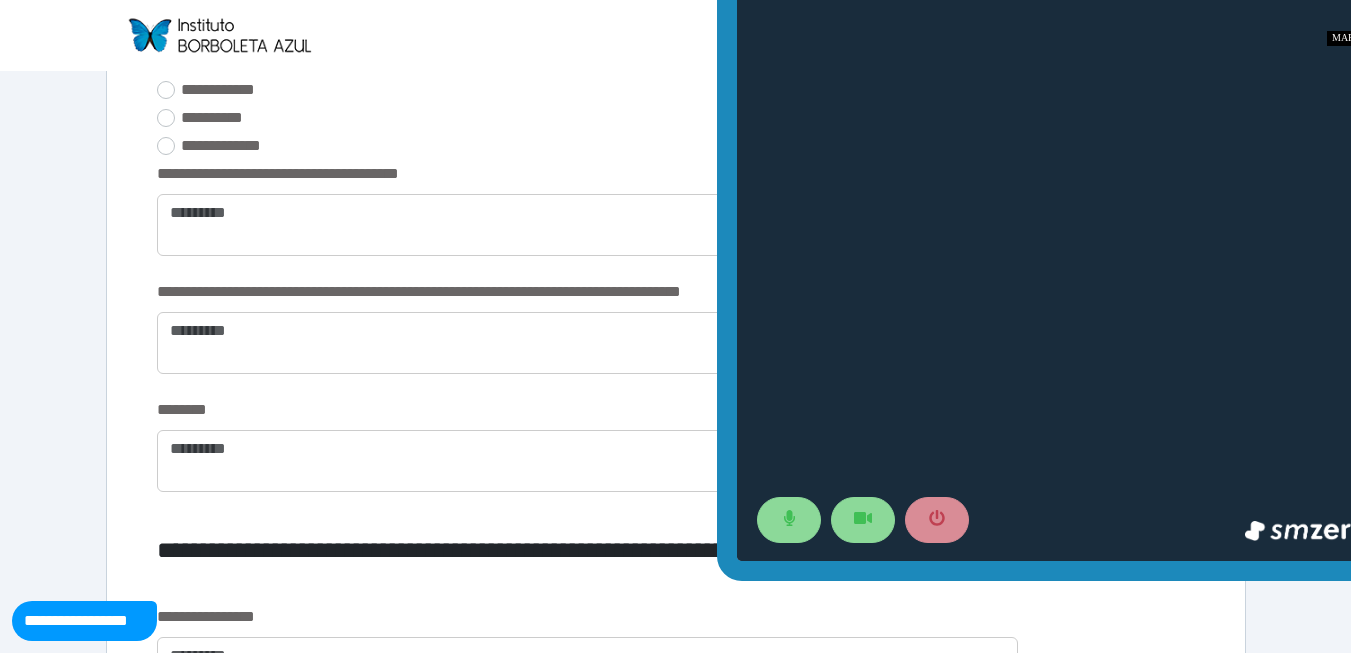 scroll, scrollTop: 2033, scrollLeft: 0, axis: vertical 